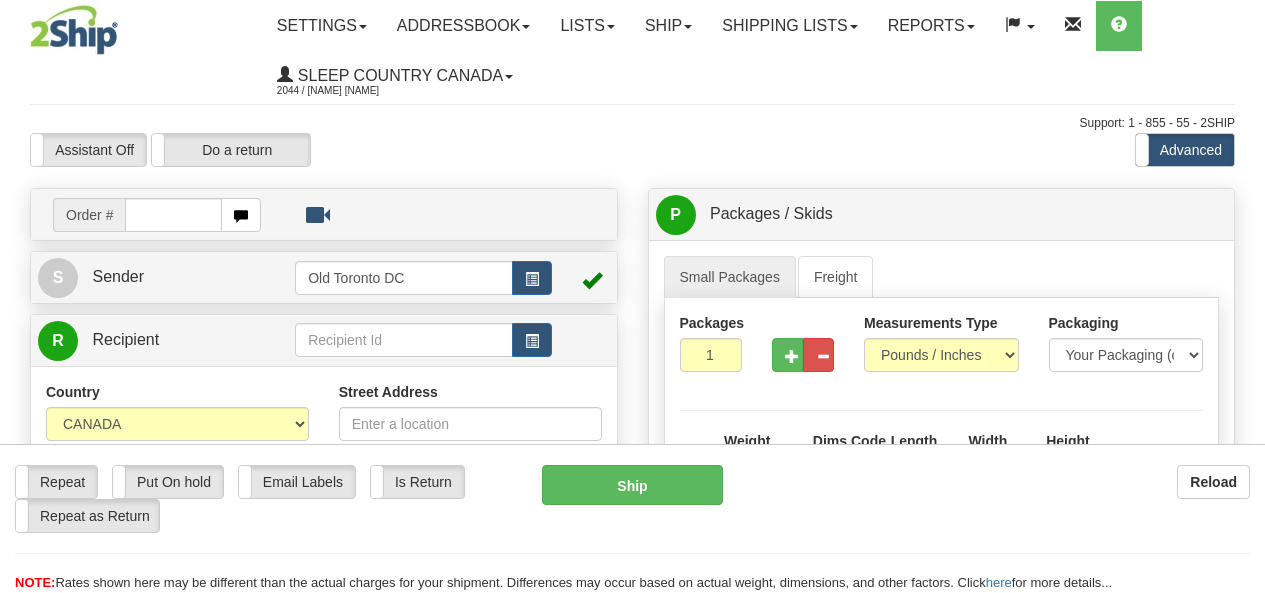 scroll, scrollTop: 0, scrollLeft: 0, axis: both 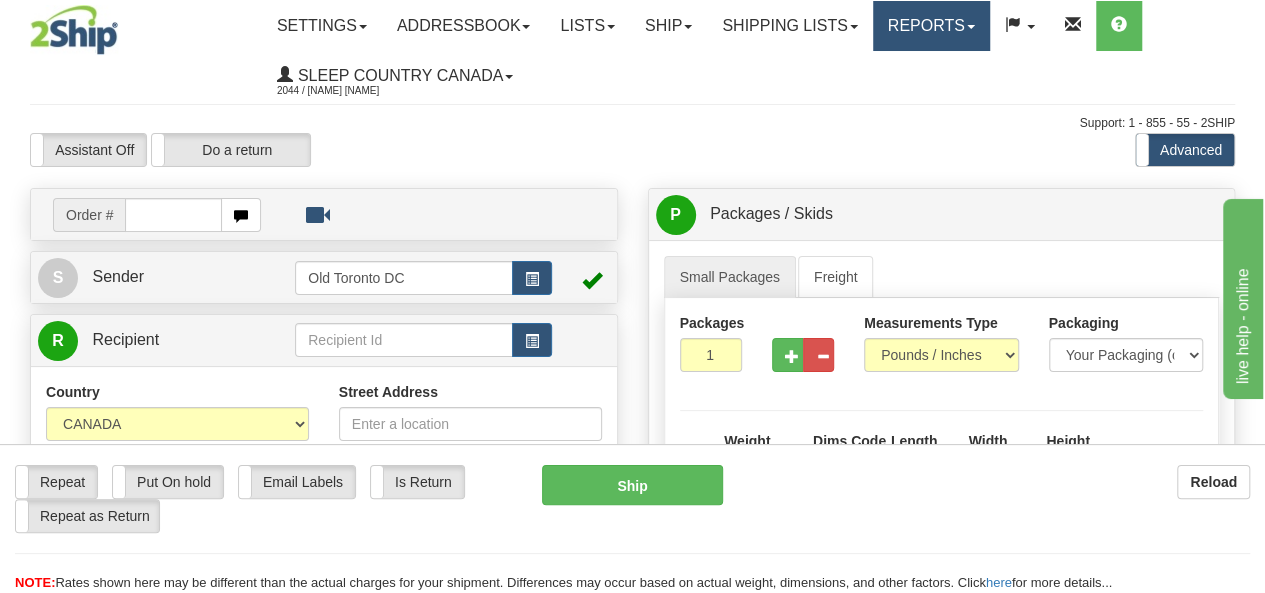 click on "Reports" at bounding box center [931, 26] 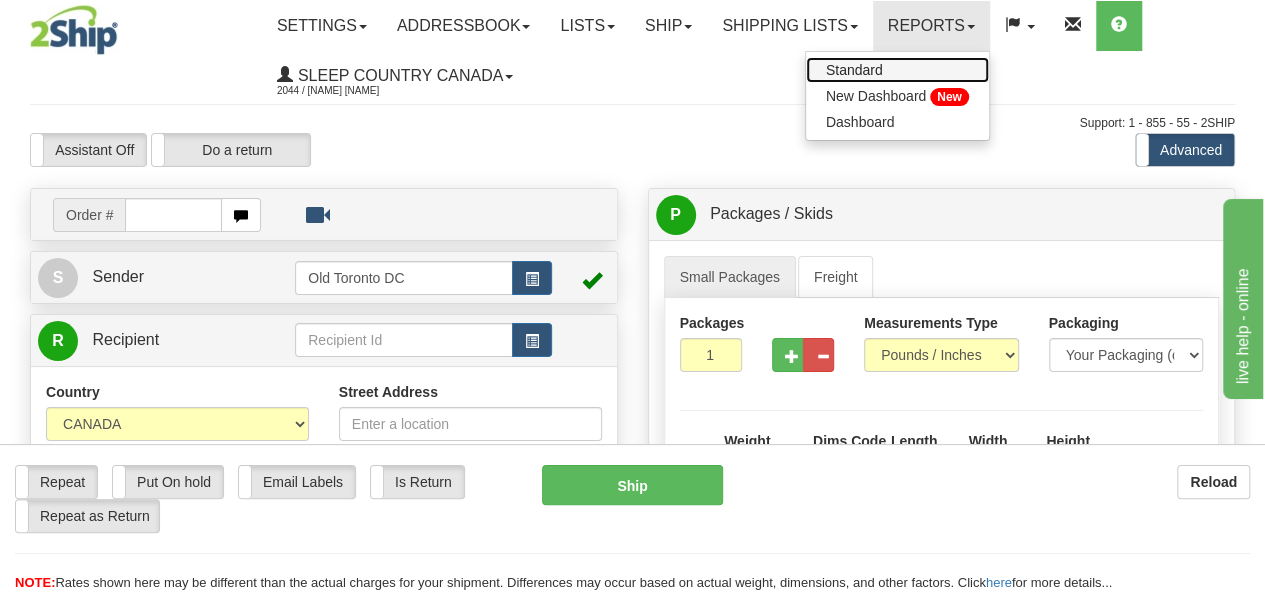 click on "Standard" at bounding box center [897, 70] 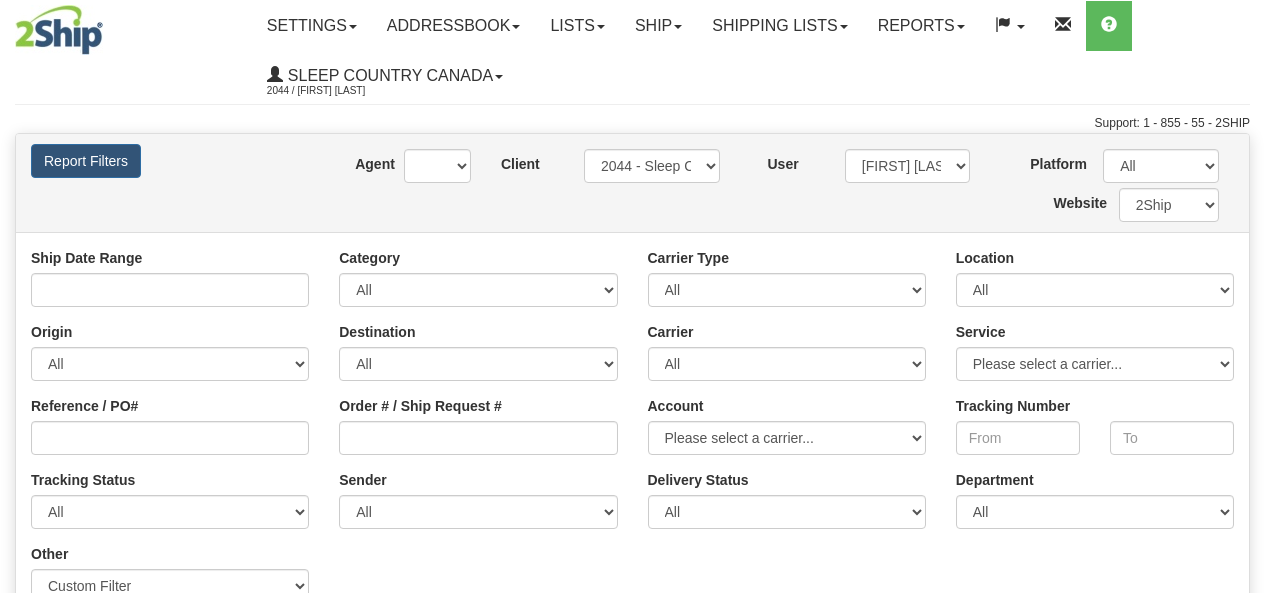 scroll, scrollTop: 0, scrollLeft: 0, axis: both 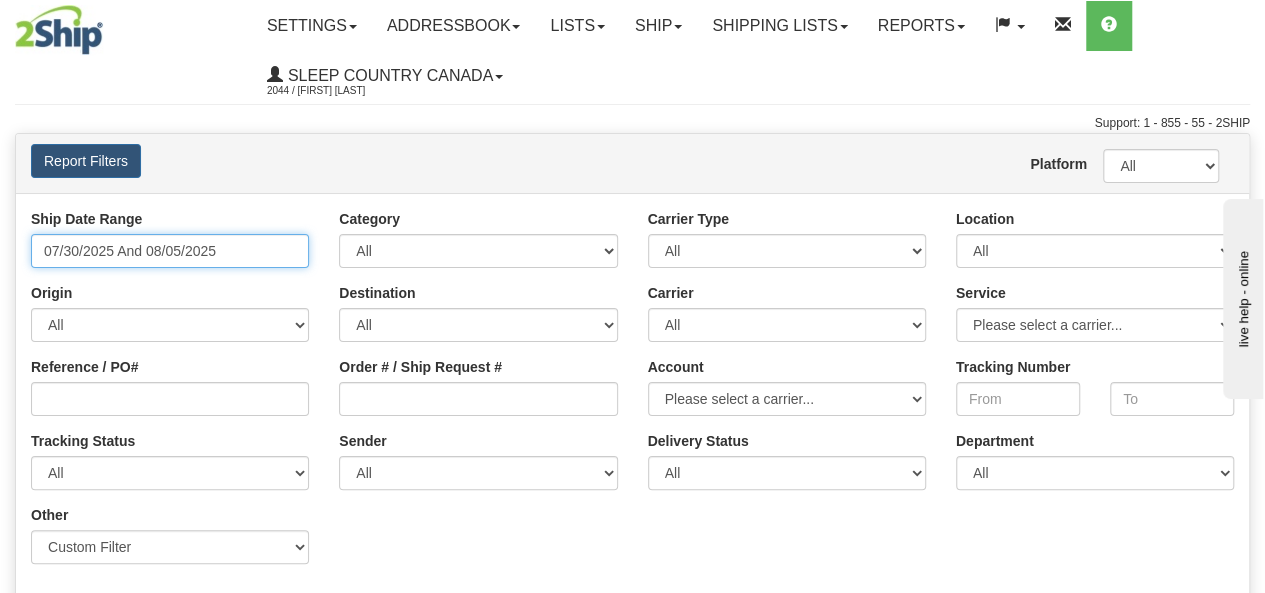 click on "07/30/2025 And 08/05/2025" at bounding box center [170, 251] 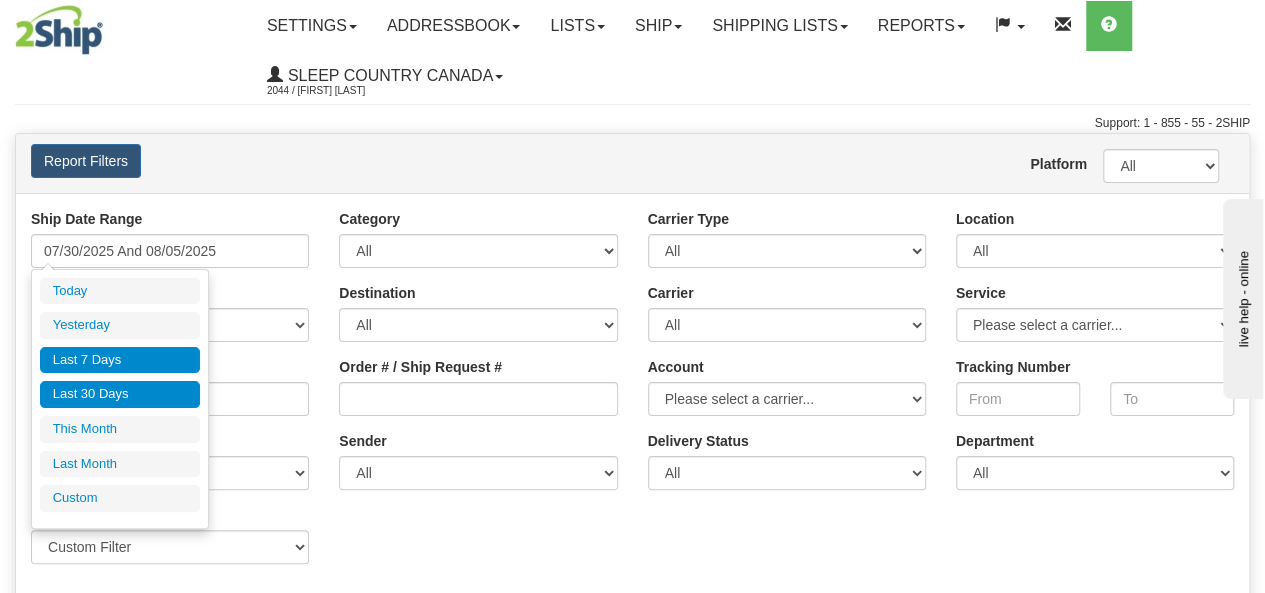 click on "Last 30 Days" at bounding box center (120, 394) 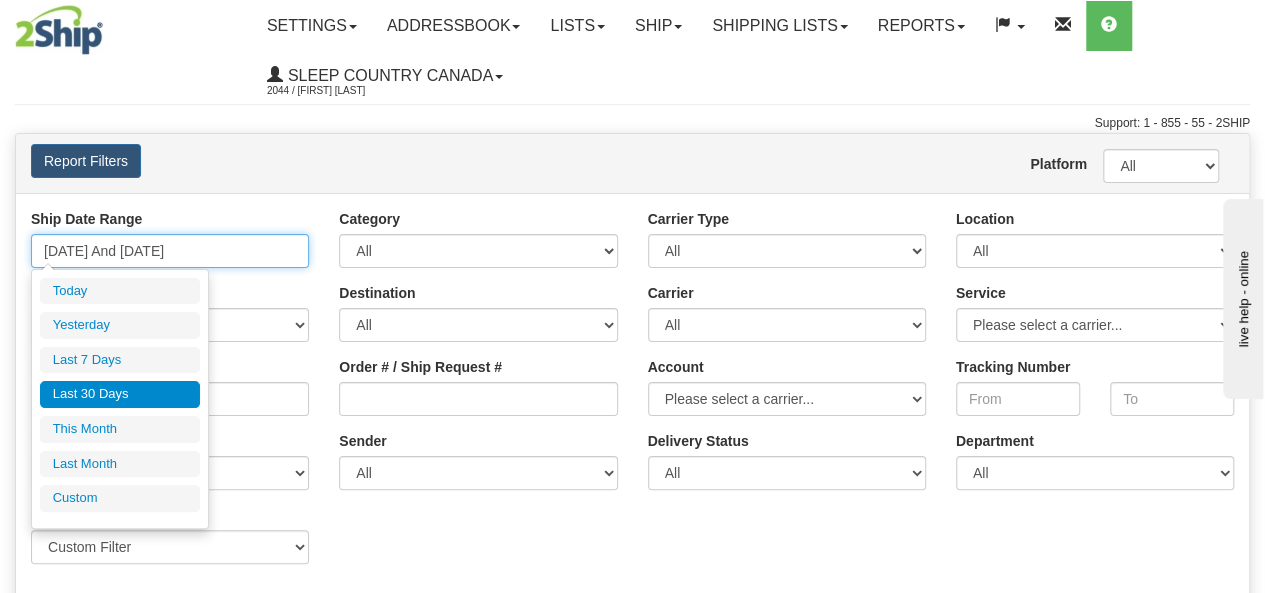 click on "07/07/2025 And 08/05/2025" at bounding box center [170, 251] 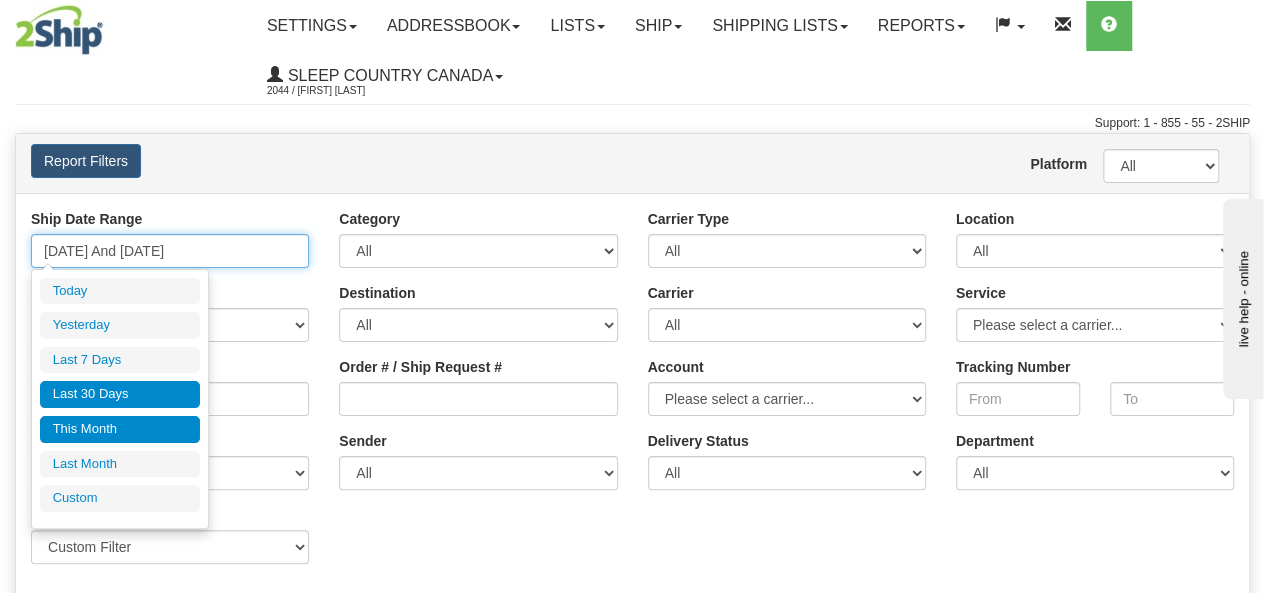 type on "08/01/2025" 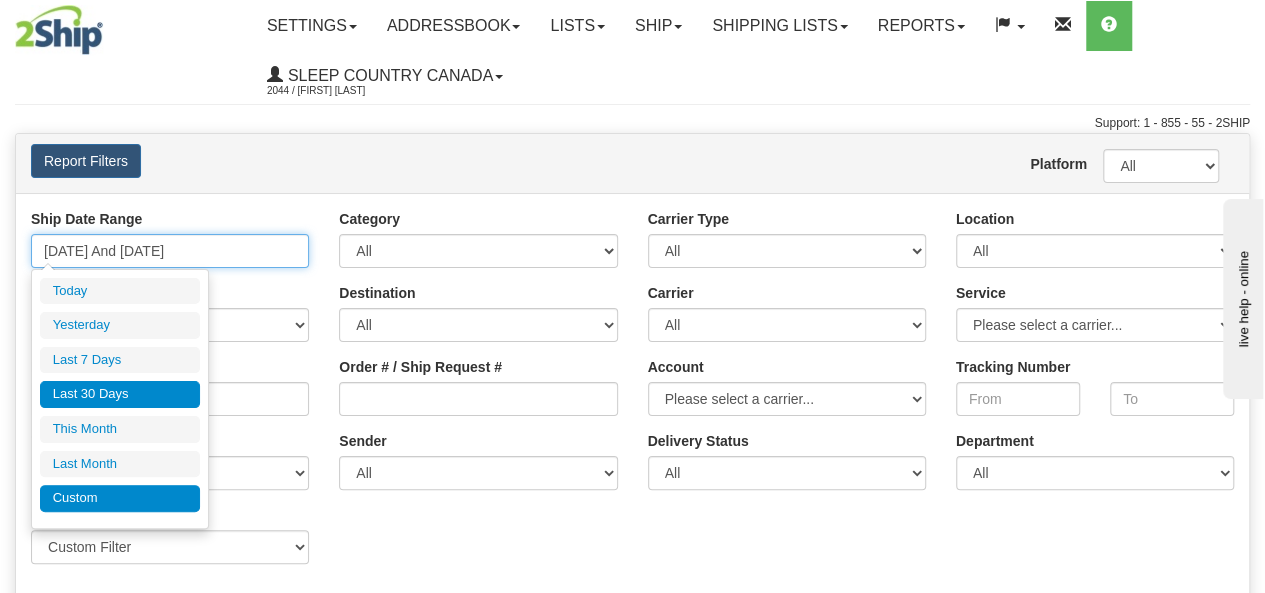 type on "07/01/2025" 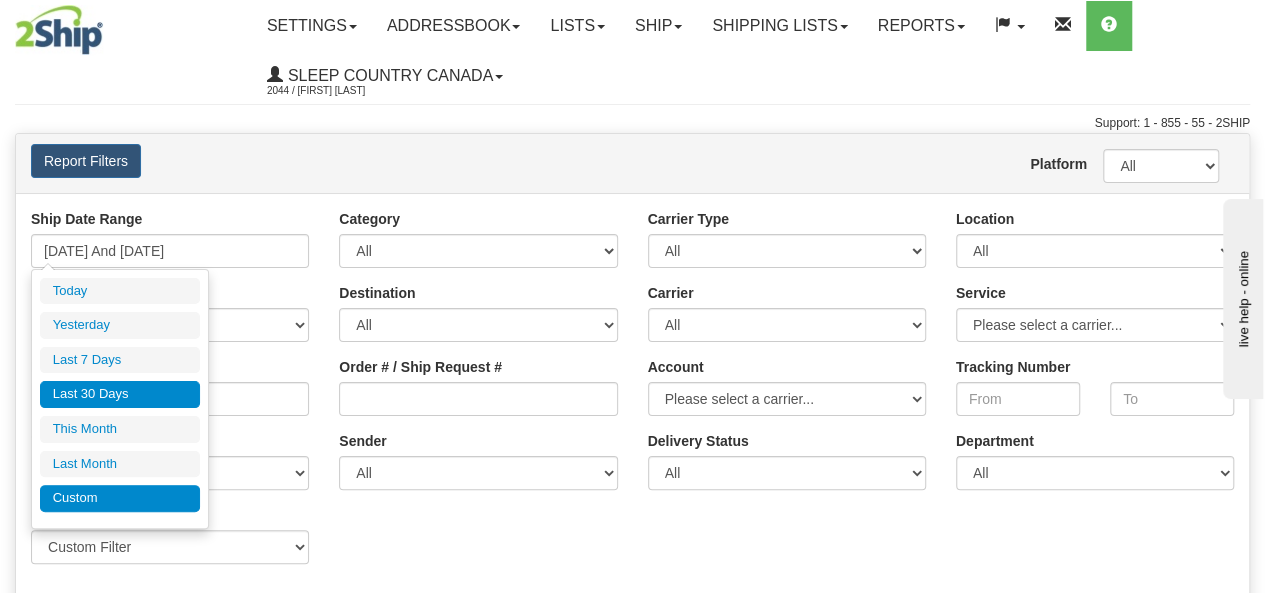 click on "Custom" at bounding box center (120, 498) 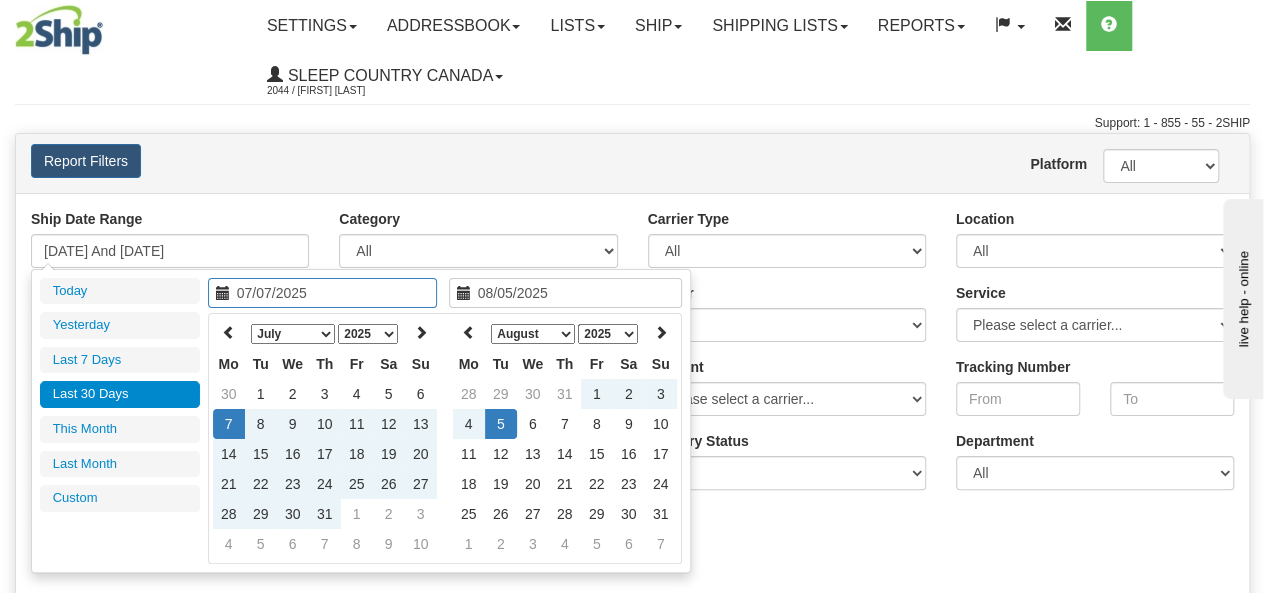 type on "07/01/2025" 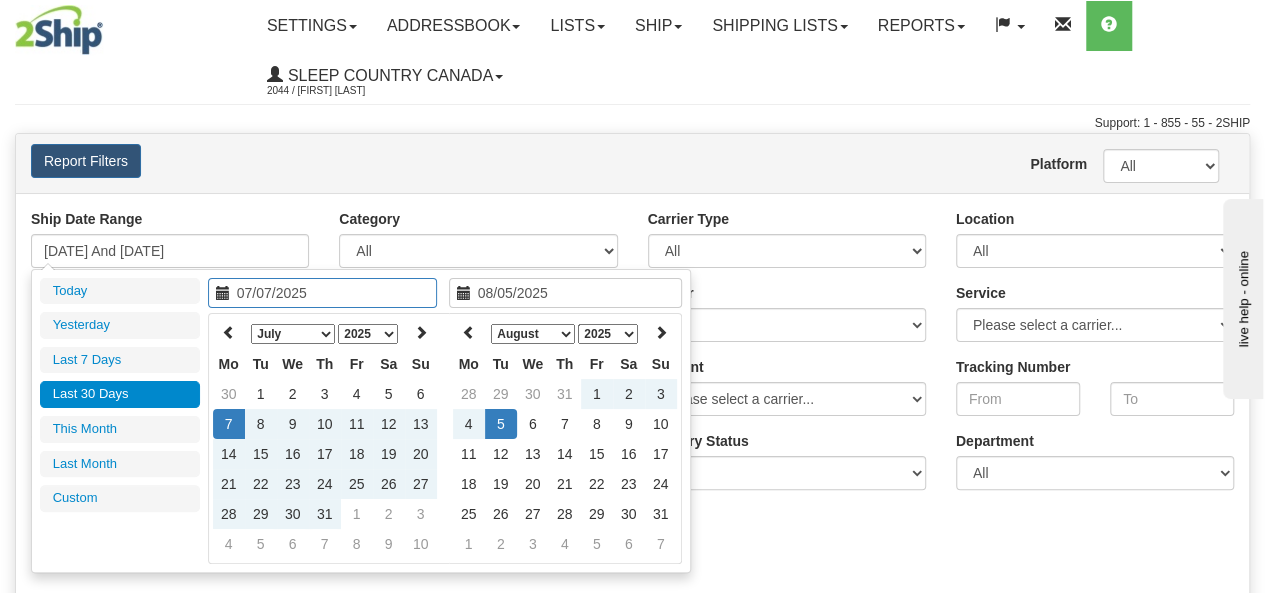 type on "07/31/2025" 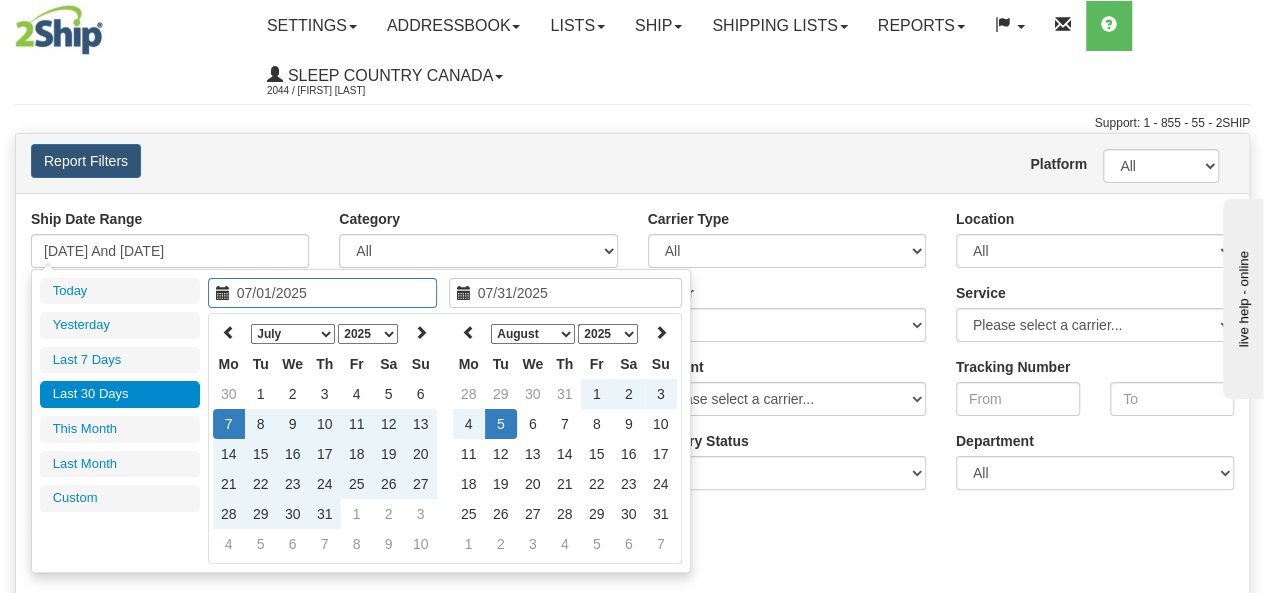 type on "08/01/2025" 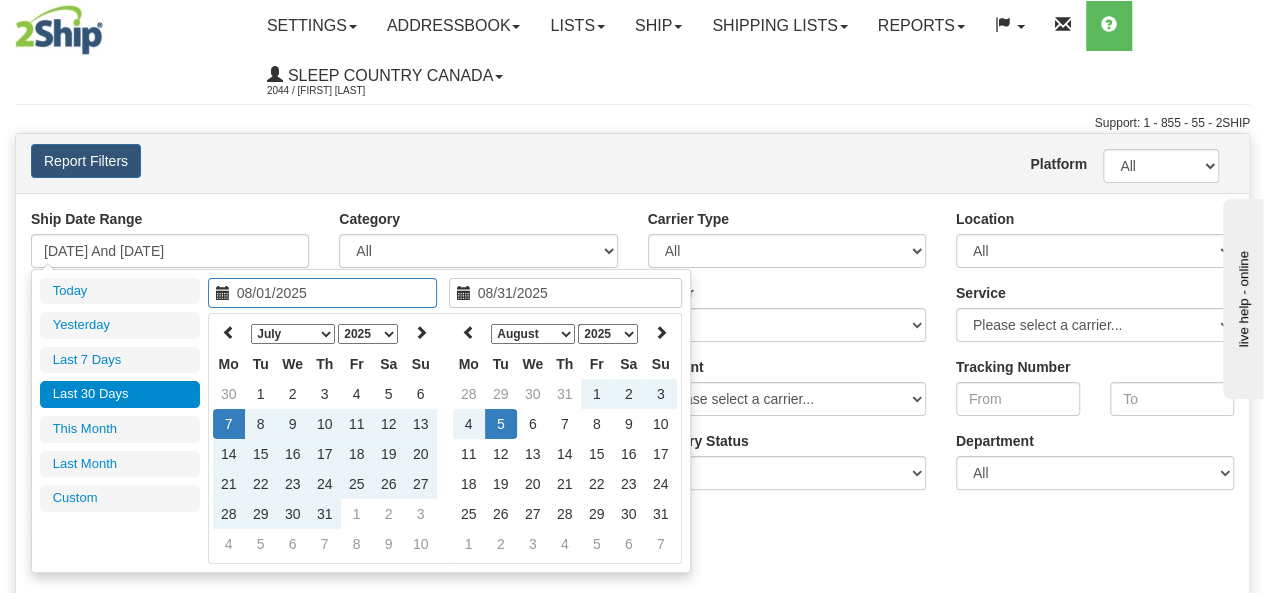 type on "07/07/2025" 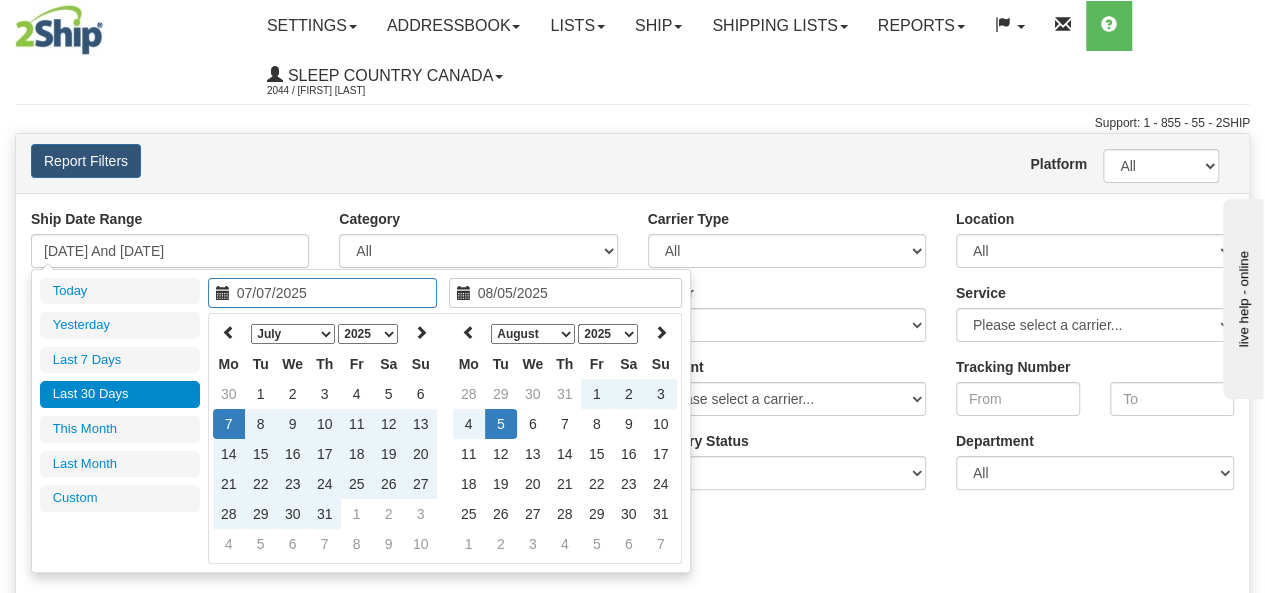 type on "08/04/2025" 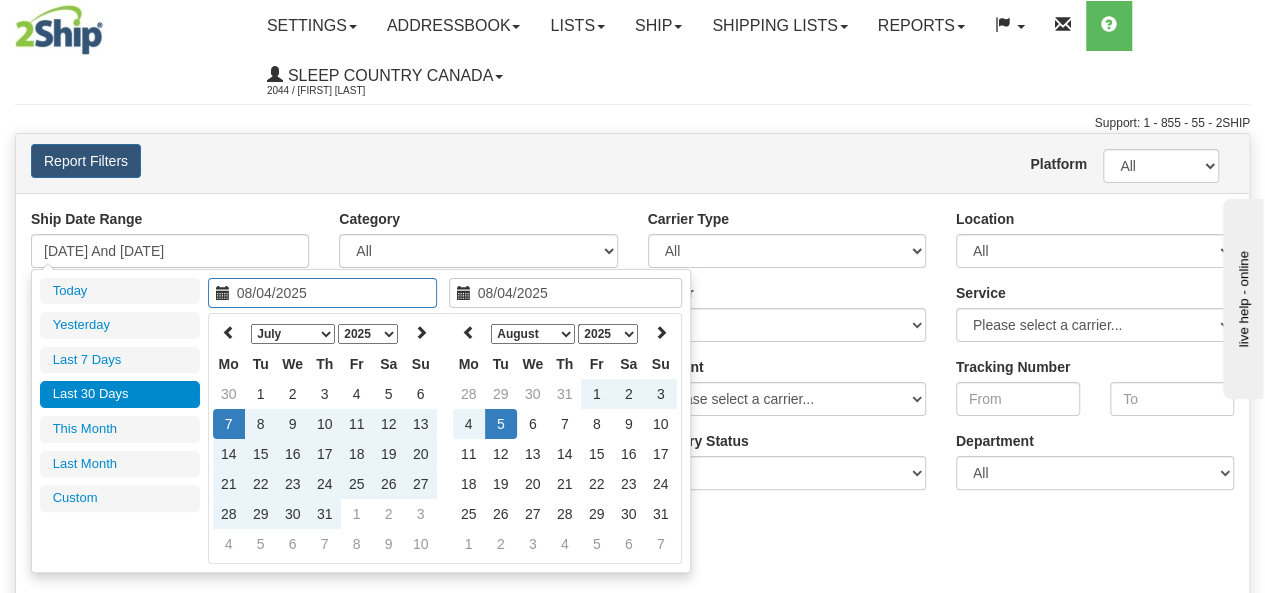 type on "07/07/2025" 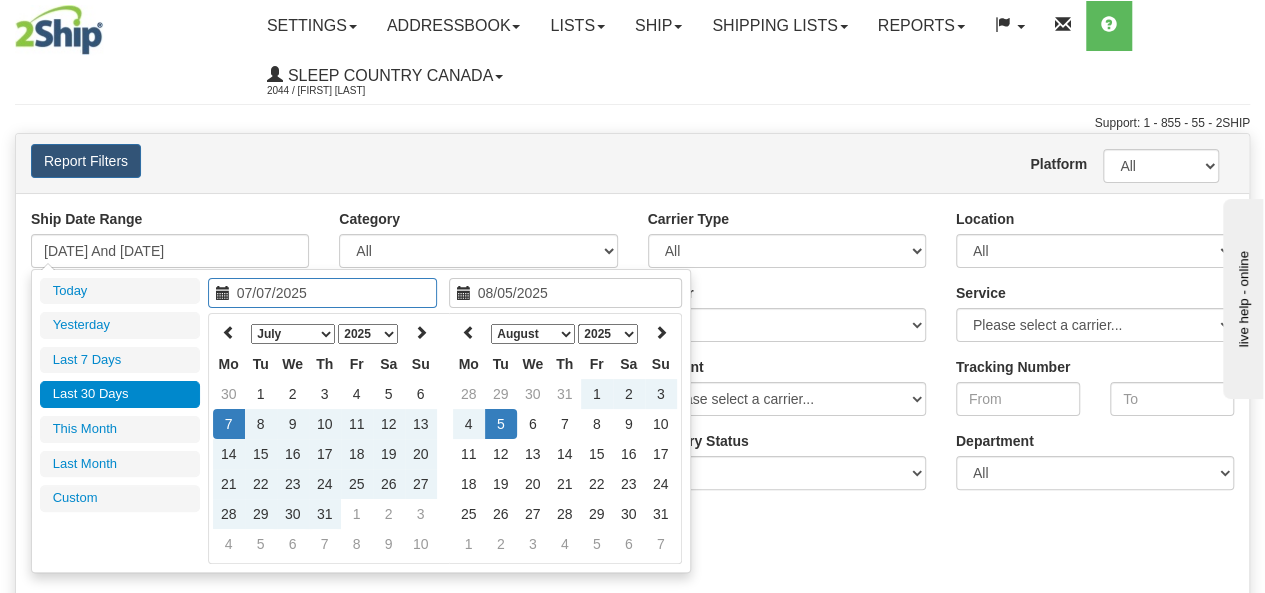 type on "08/04/2025" 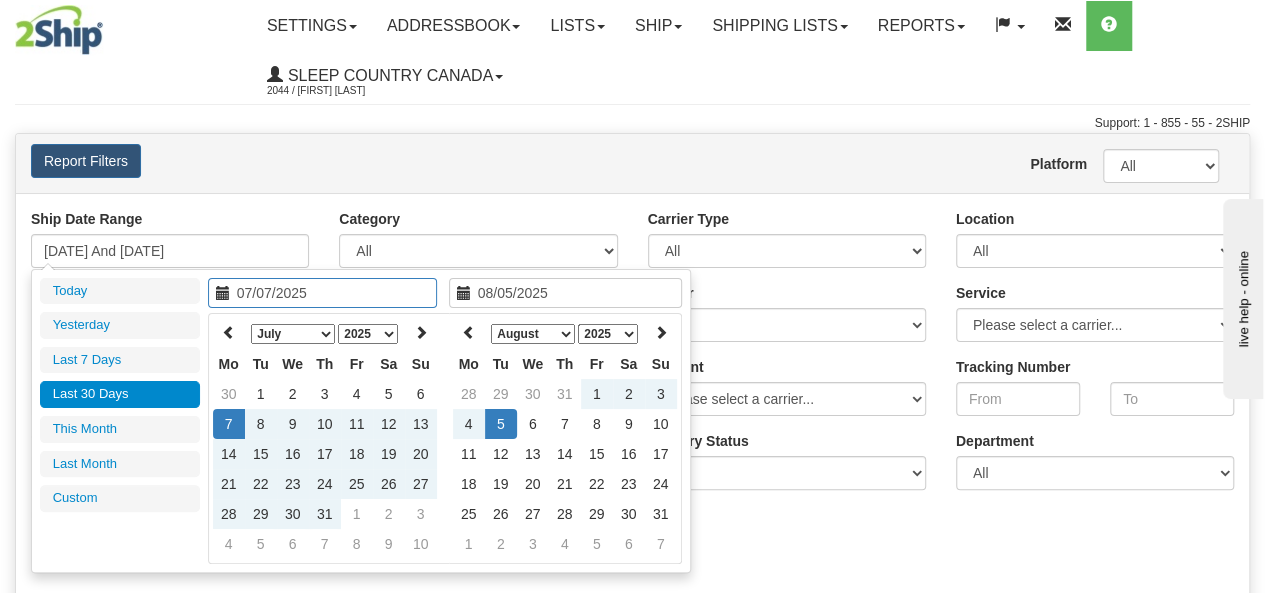 type on "08/04/2025" 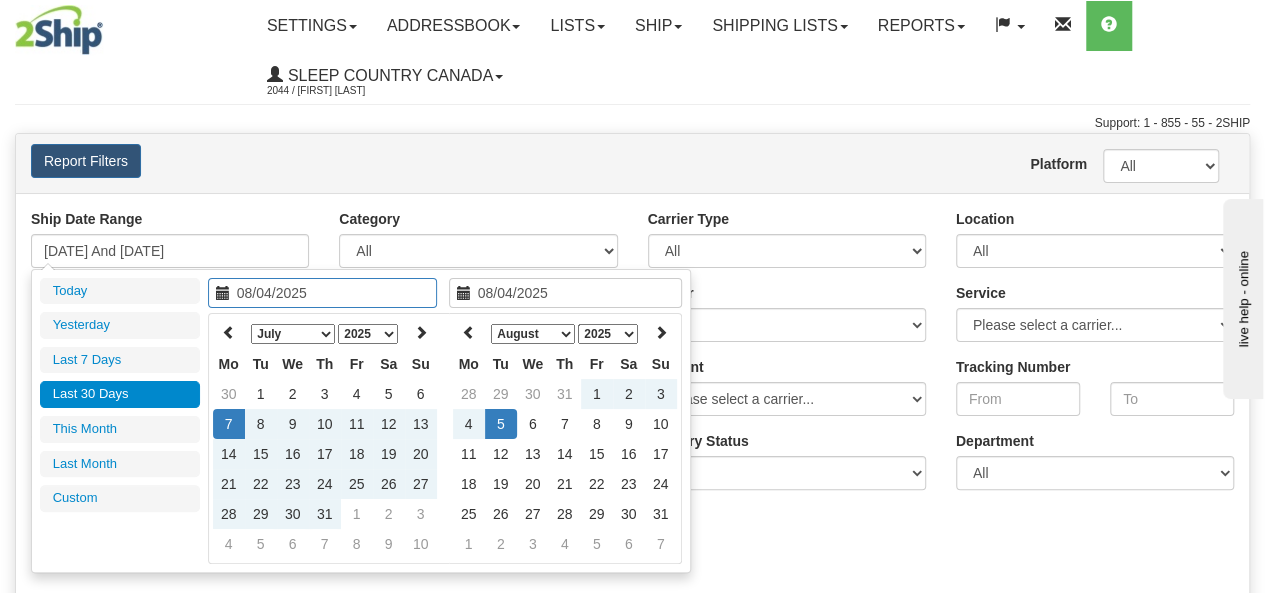 type on "07/07/2025" 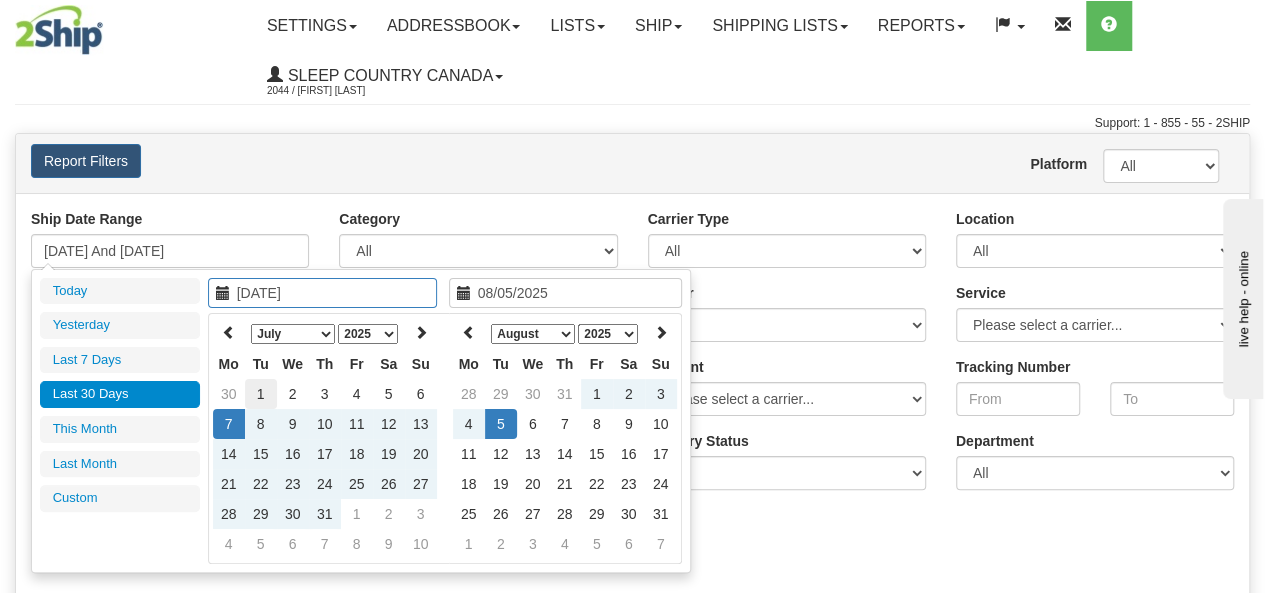 type on "07/01/2025" 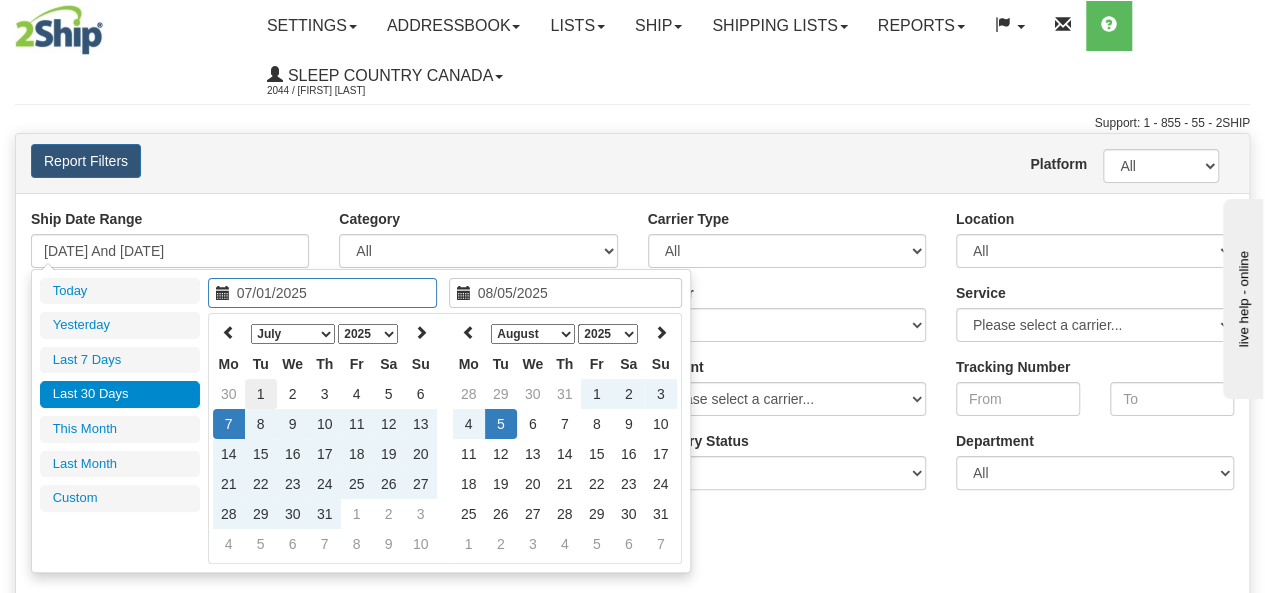 click on "1" at bounding box center [261, 394] 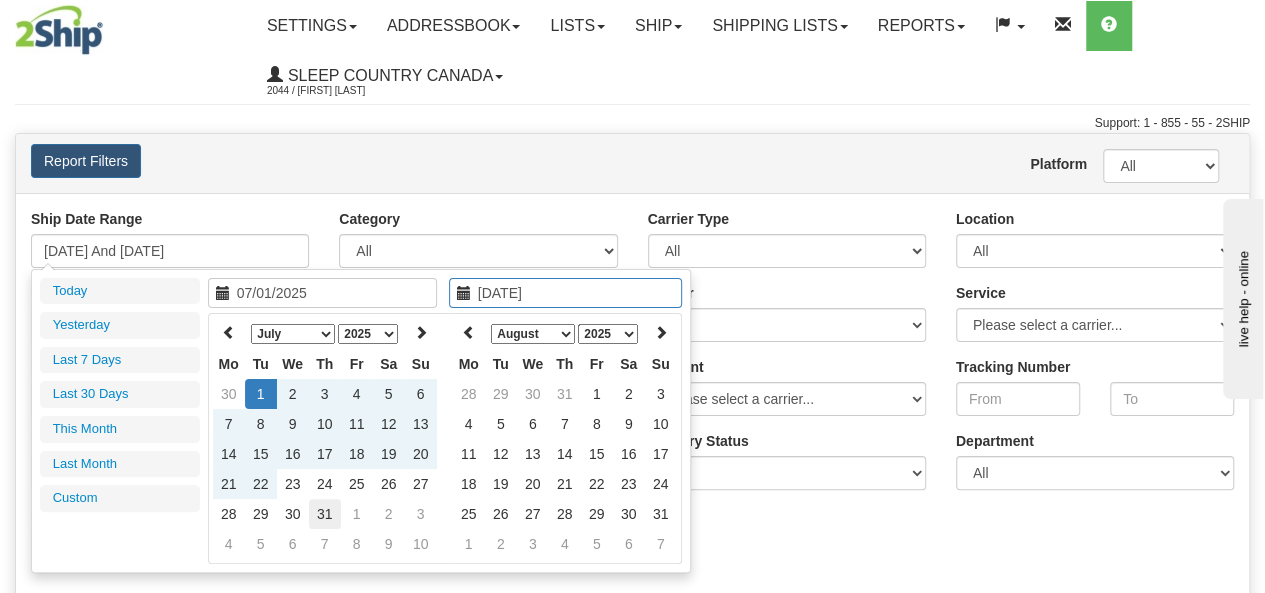 type on "07/31/2025" 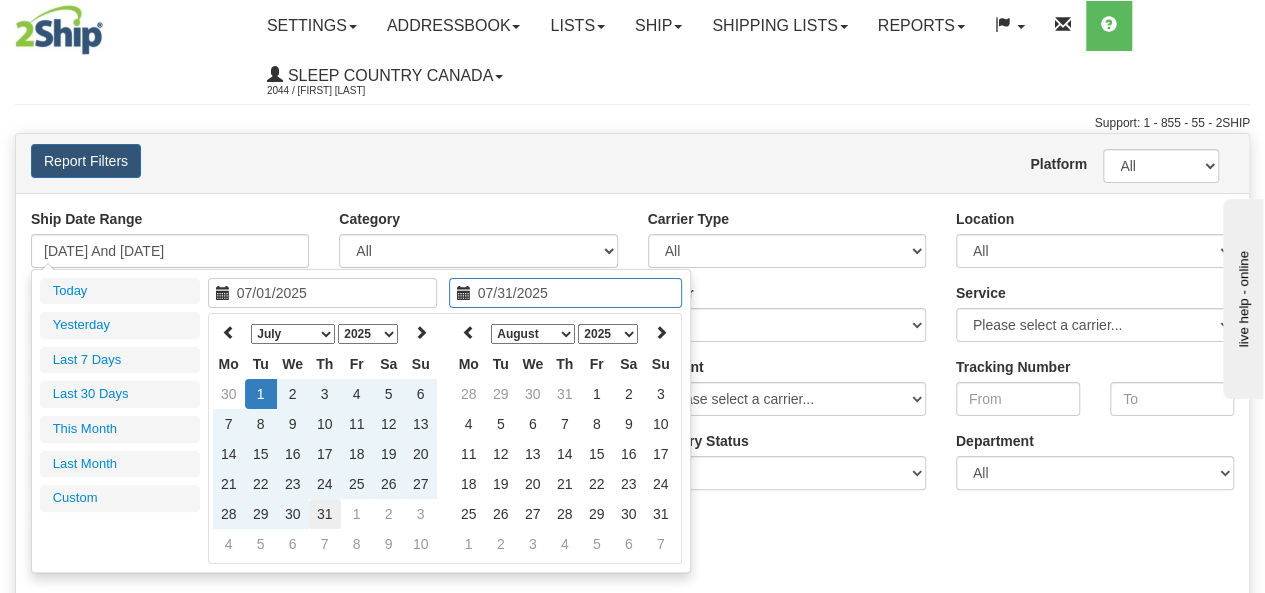 click on "31" at bounding box center [325, 514] 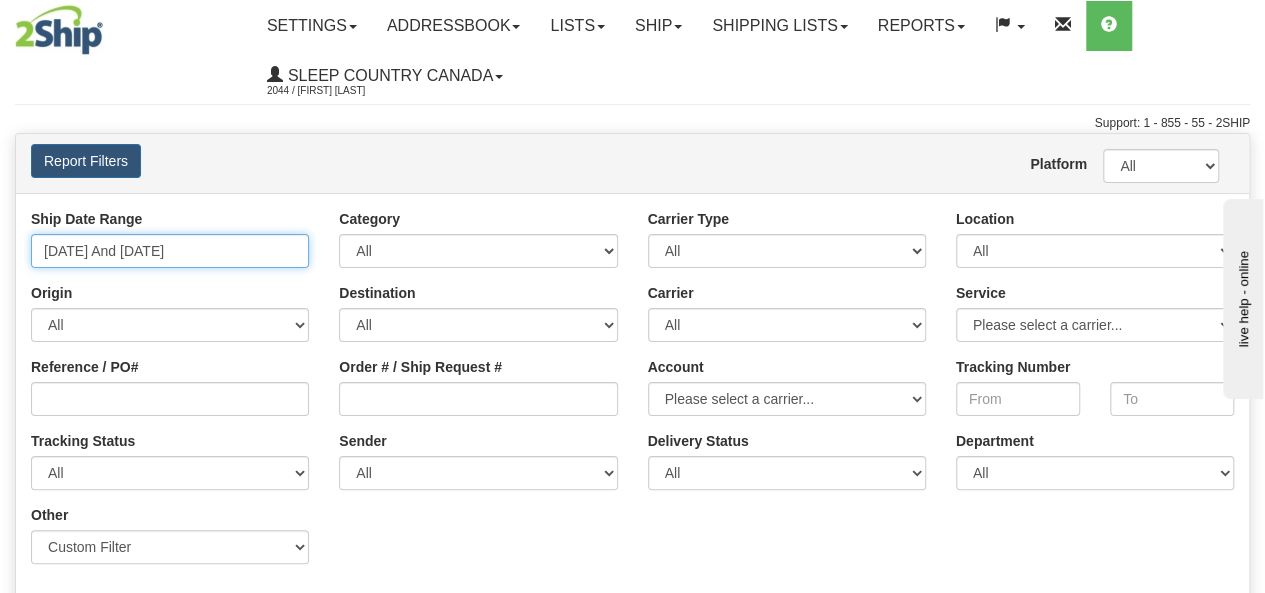 click on "07/01/2025 And 07/31/2025" at bounding box center (170, 251) 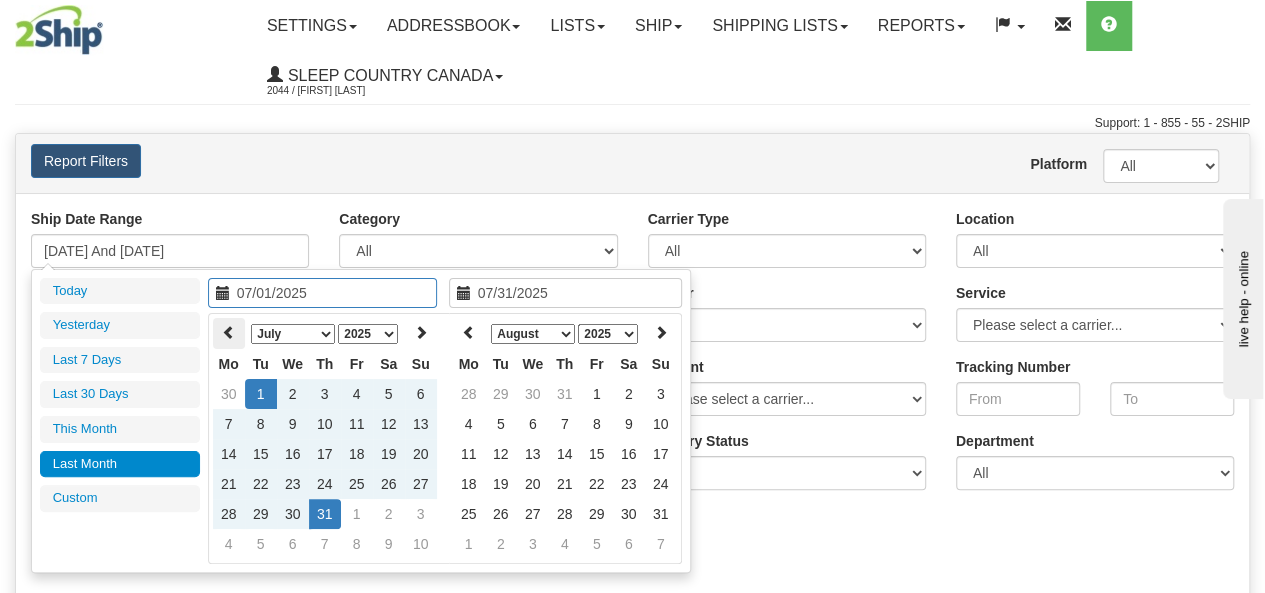 click at bounding box center (229, 332) 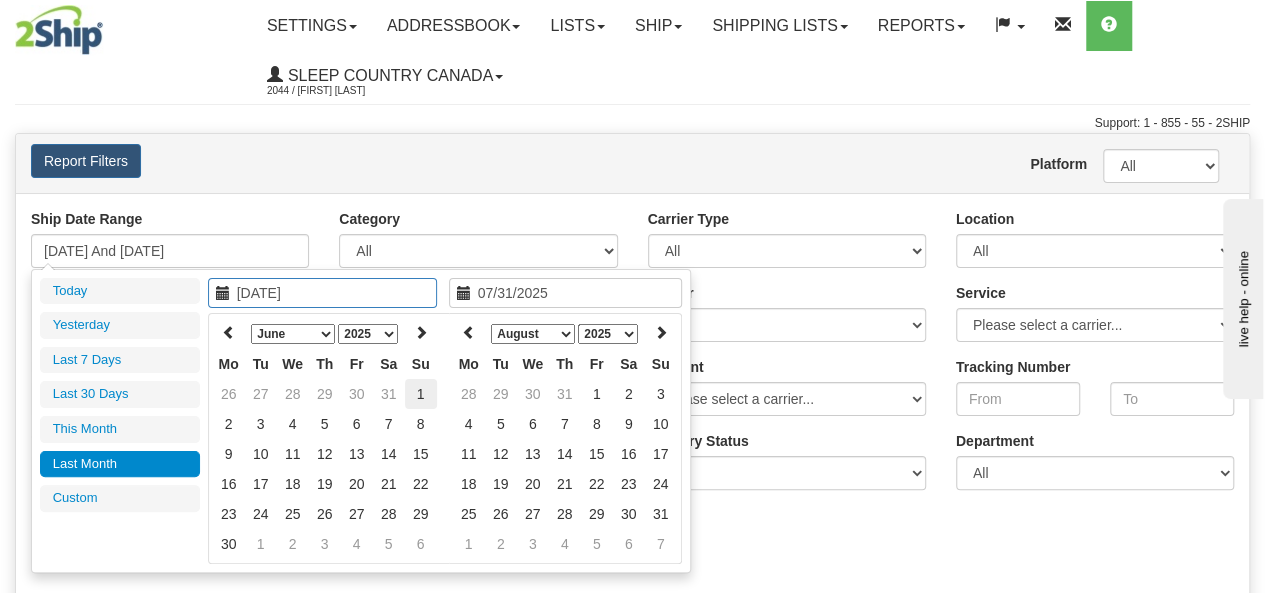 type on "06/01/2025" 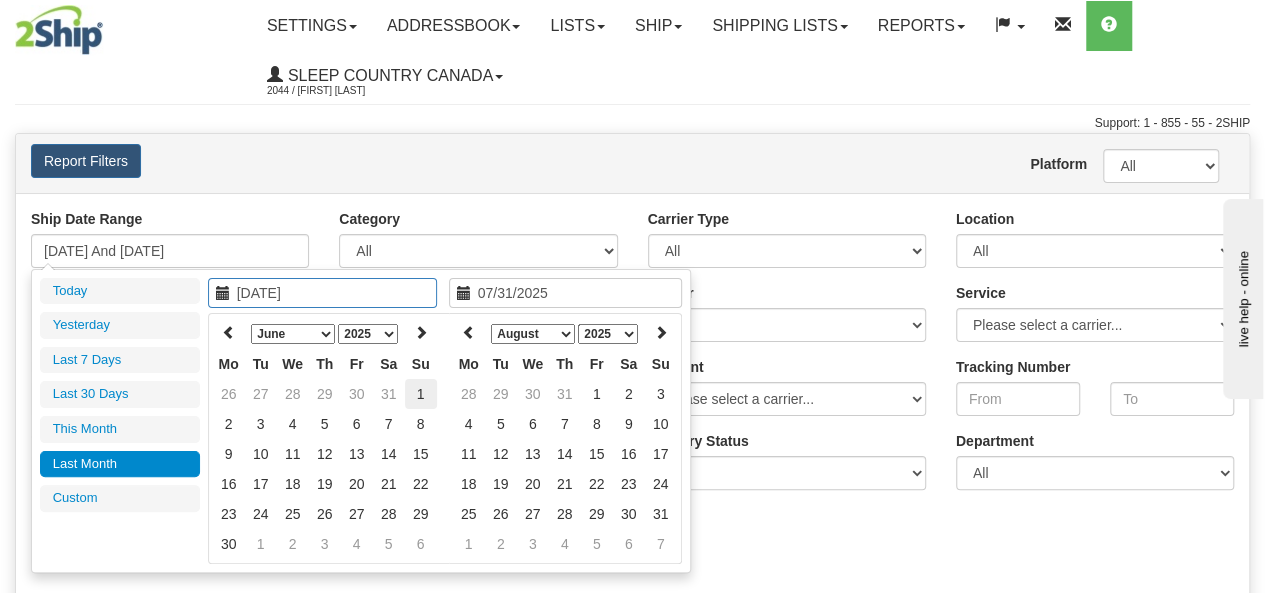 click on "1" at bounding box center [421, 394] 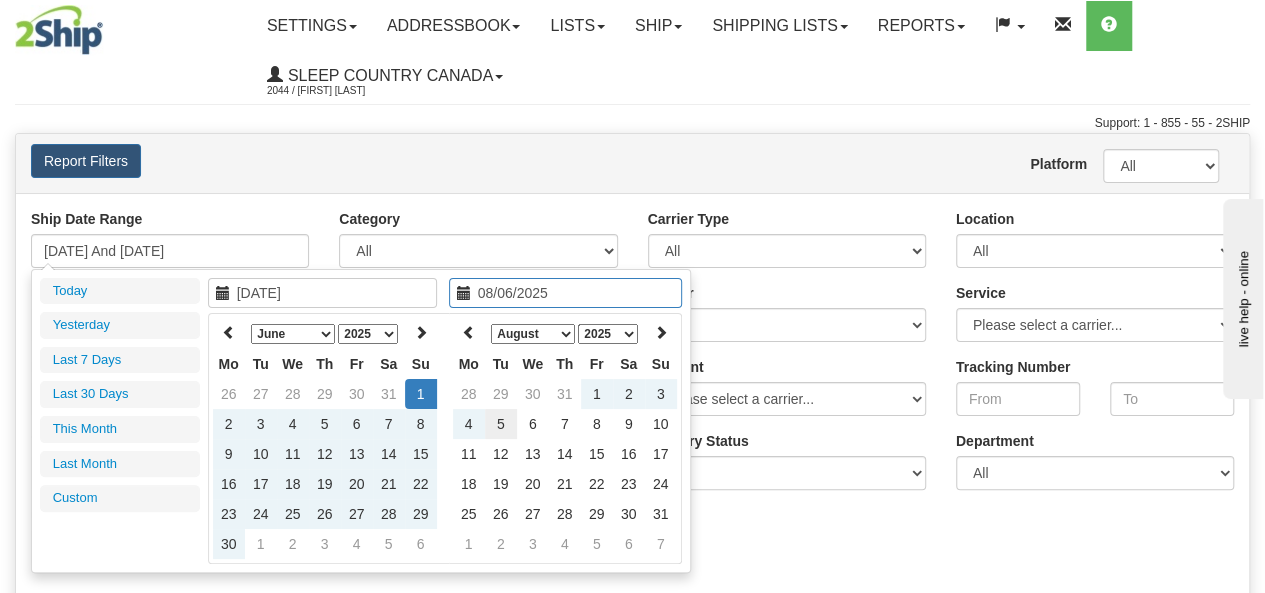 type on "08/05/2025" 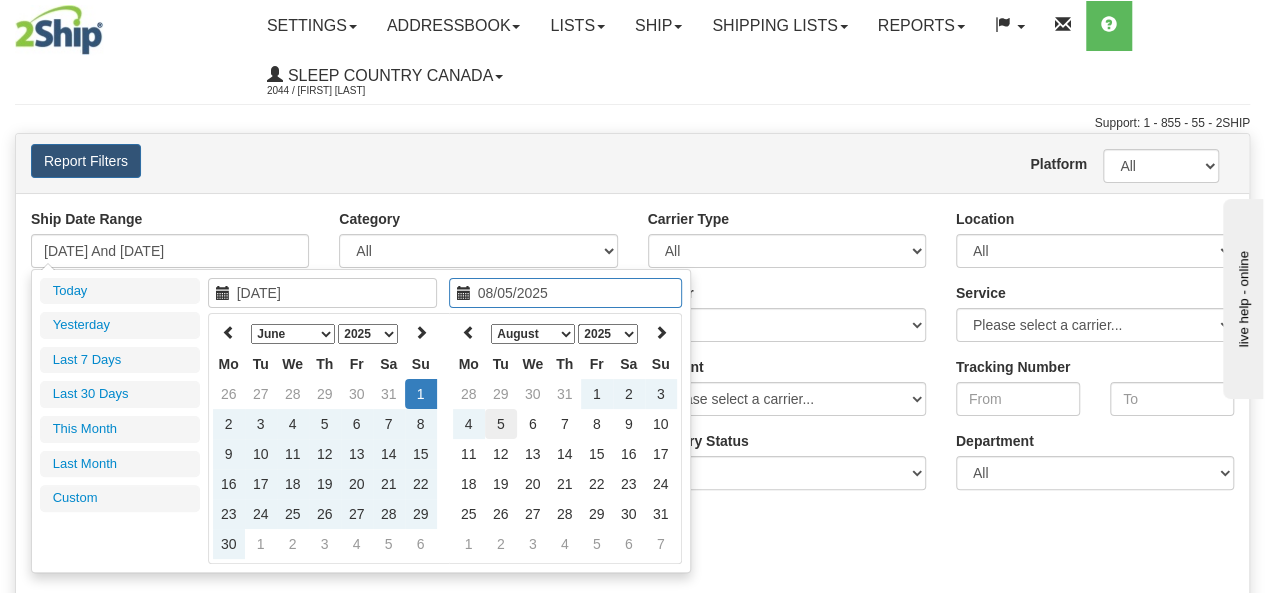 click on "5" at bounding box center (501, 424) 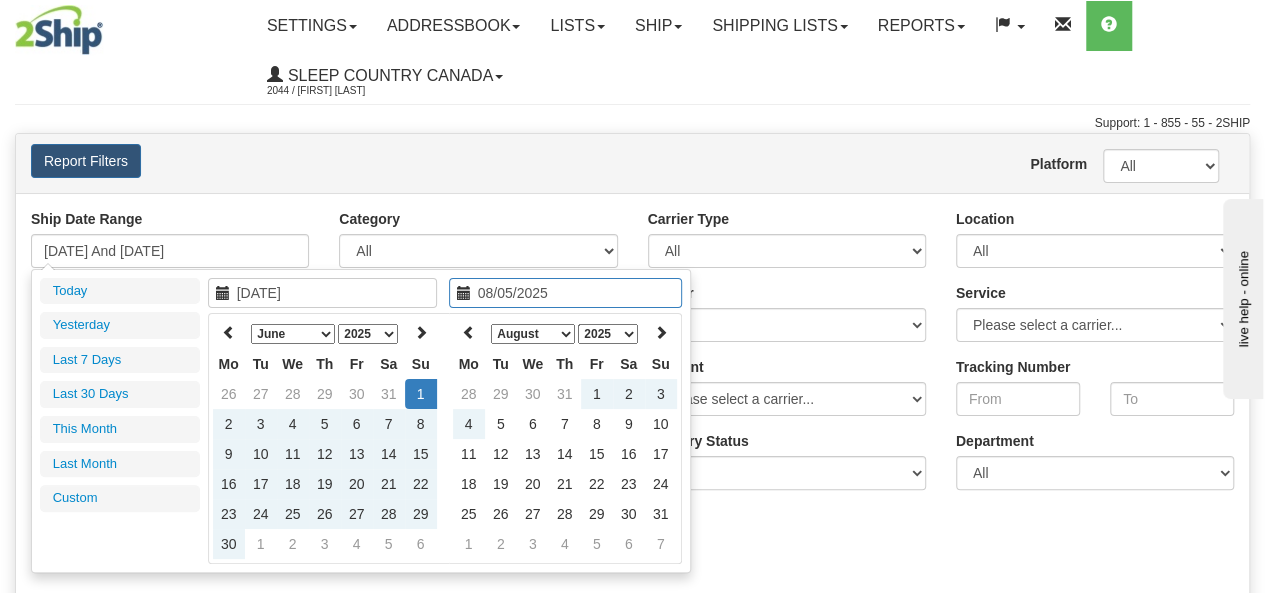 type on "06/01/2025 And 08/05/2025" 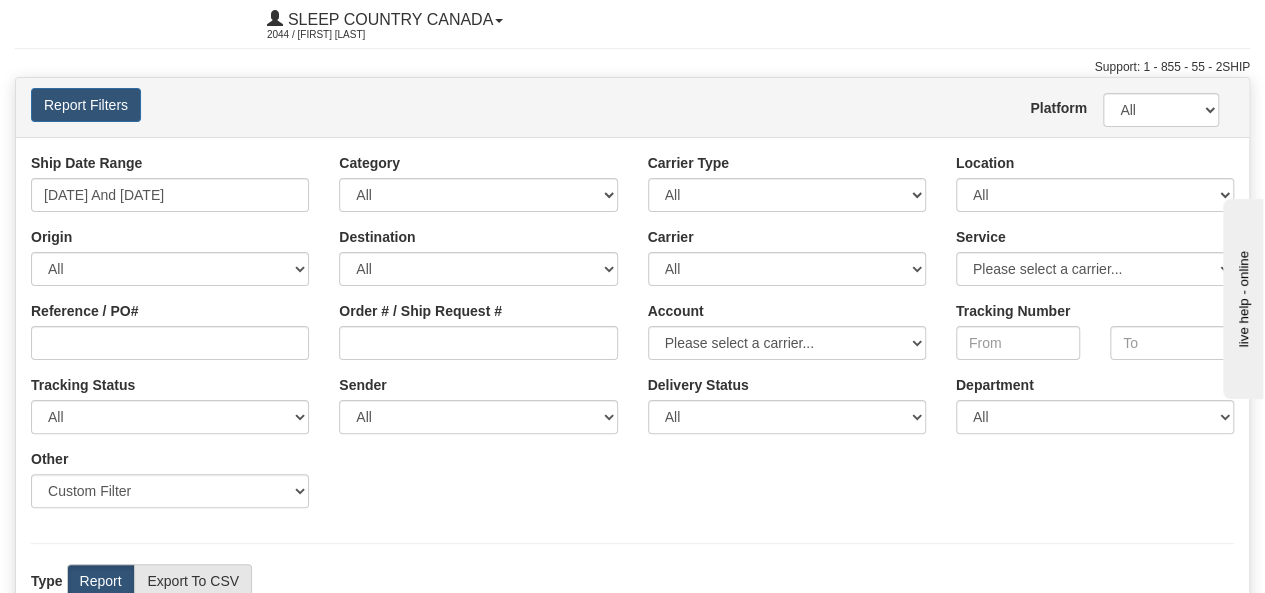 scroll, scrollTop: 100, scrollLeft: 0, axis: vertical 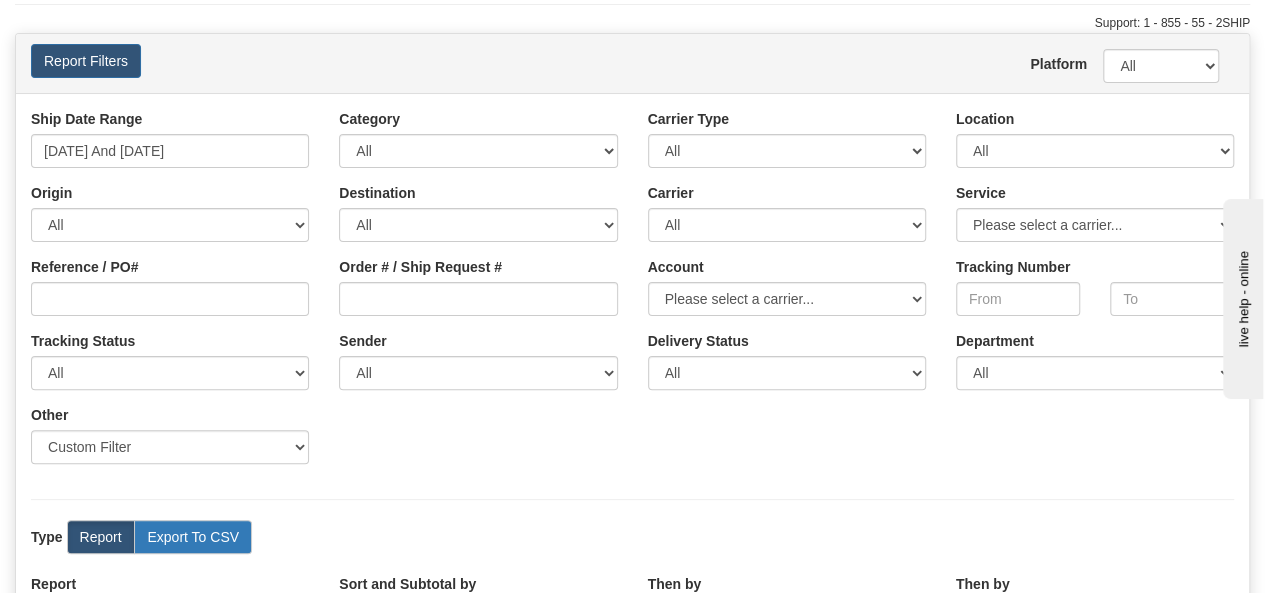 click on "Export To CSV" at bounding box center [193, 537] 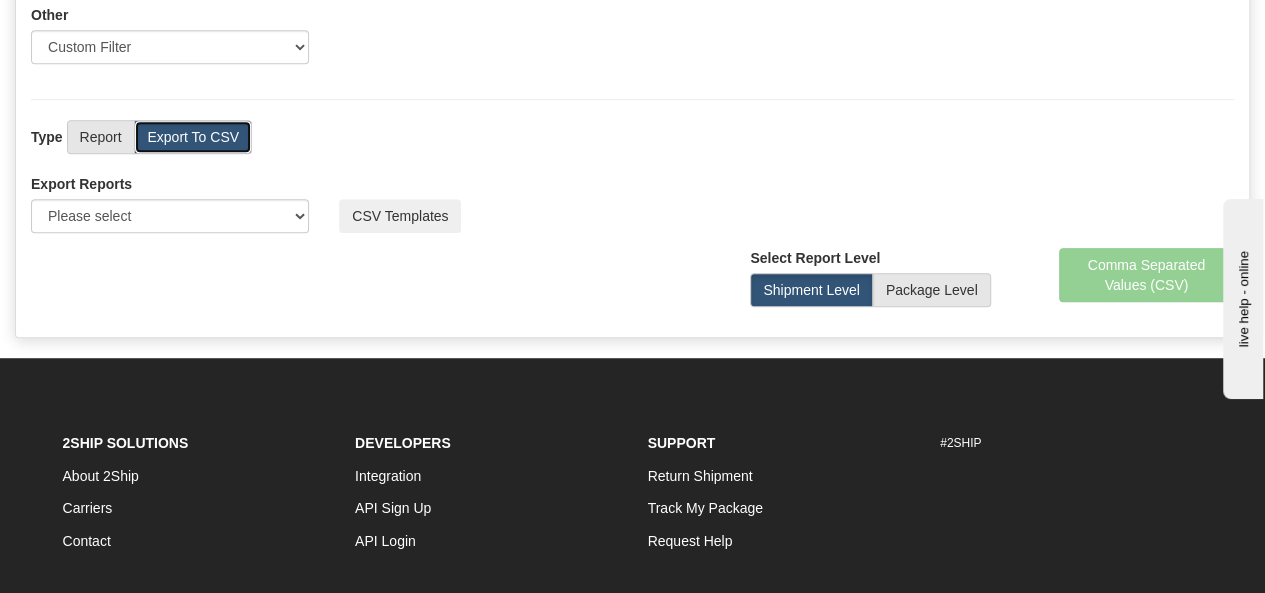 scroll, scrollTop: 400, scrollLeft: 0, axis: vertical 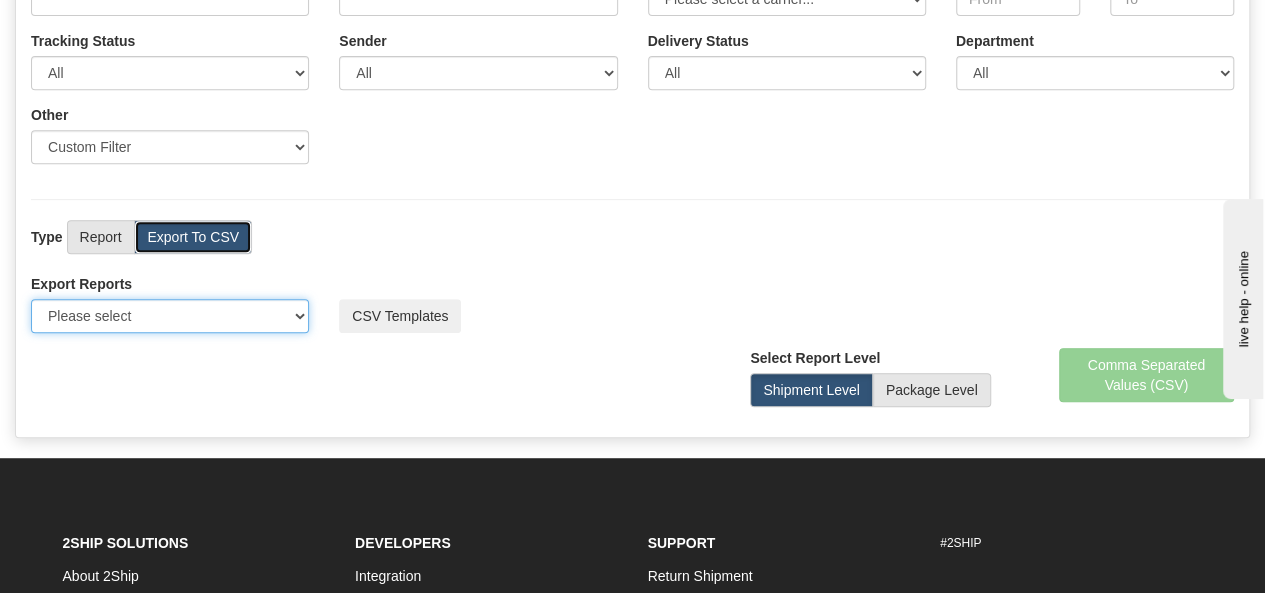 click on "Please select
US Imports Section 321
US Imports Section 321 V2
US Imports Section 321 V3
US Imports Section 321 V4
US Imports Section 321 V5
US Imports Section 321 V6
US Imports Section 301
EComm Revenue cut off report" at bounding box center [170, 316] 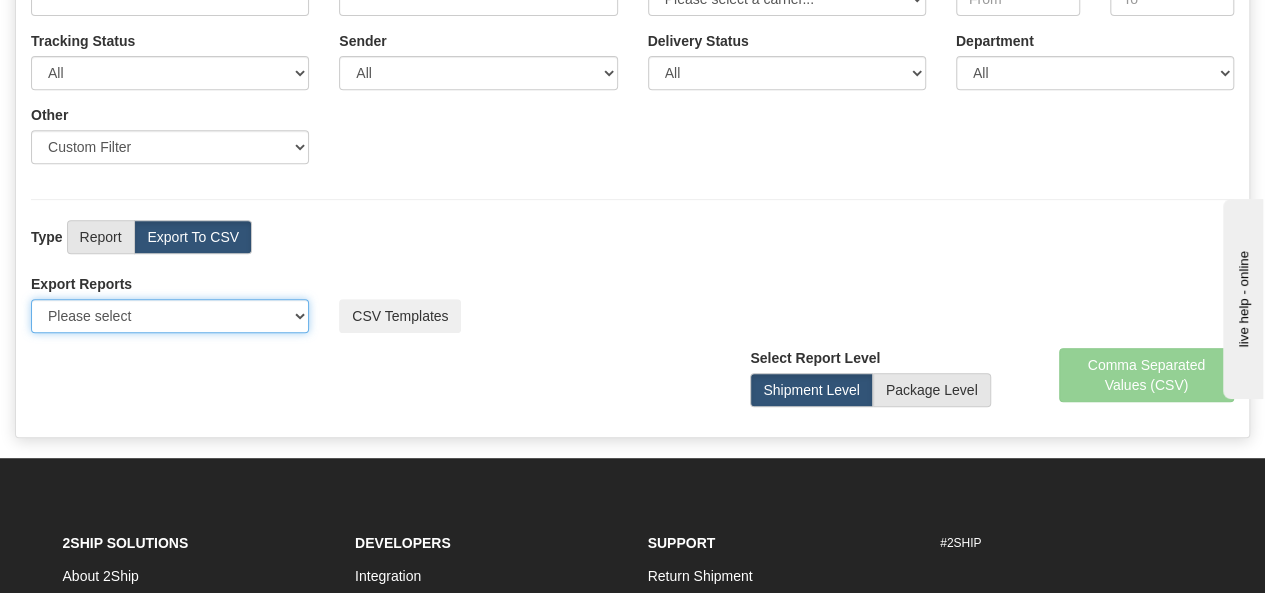 click on "Please select
US Imports Section 321
US Imports Section 321 V2
US Imports Section 321 V3
US Imports Section 321 V4
US Imports Section 321 V5
US Imports Section 321 V6
US Imports Section 301
EComm Revenue cut off report" at bounding box center [170, 316] 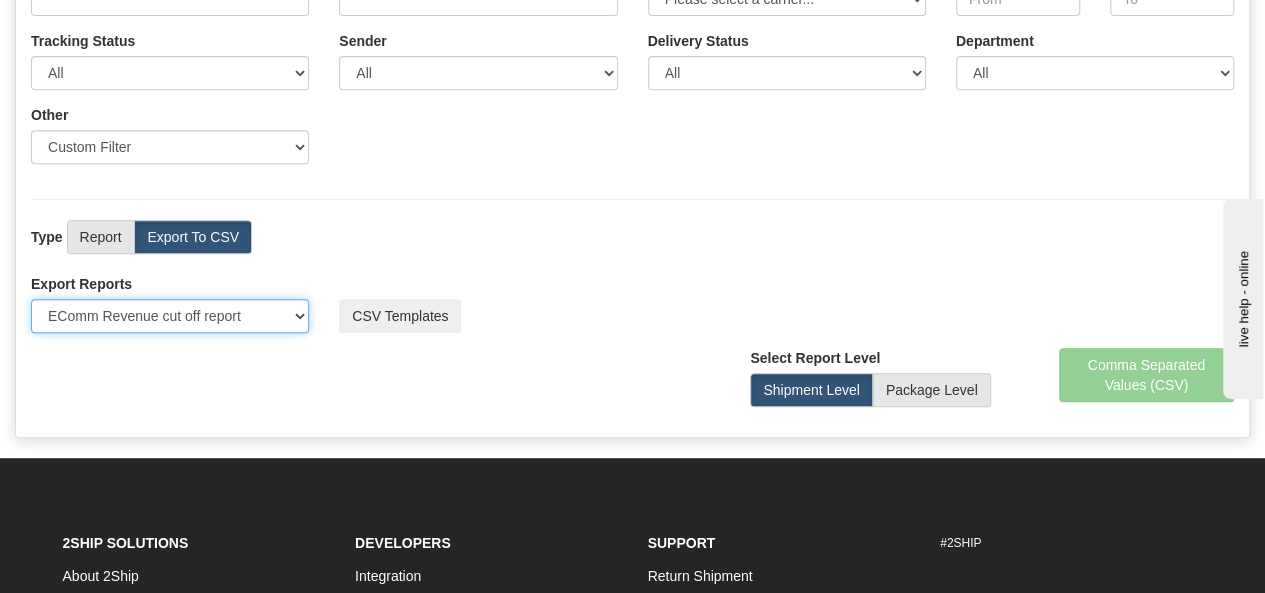 click on "Please select
US Imports Section 321
US Imports Section 321 V2
US Imports Section 321 V3
US Imports Section 321 V4
US Imports Section 321 V5
US Imports Section 321 V6
US Imports Section 301
EComm Revenue cut off report" at bounding box center (170, 316) 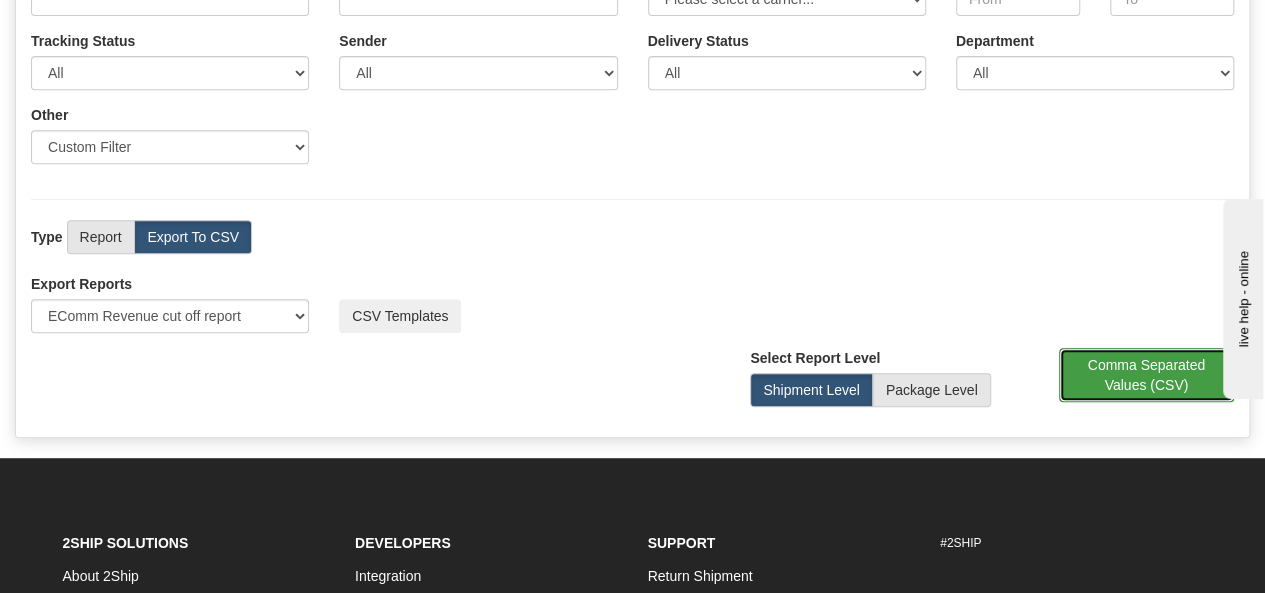click on "Comma Separated Values (CSV)" at bounding box center (1147, 375) 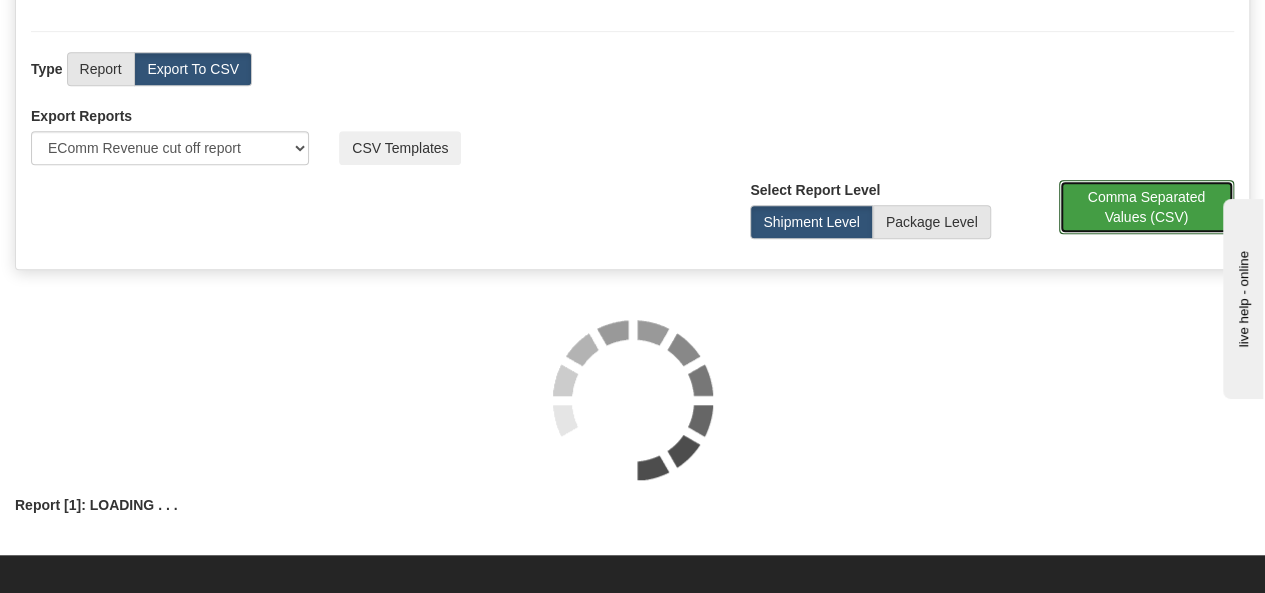 scroll, scrollTop: 600, scrollLeft: 0, axis: vertical 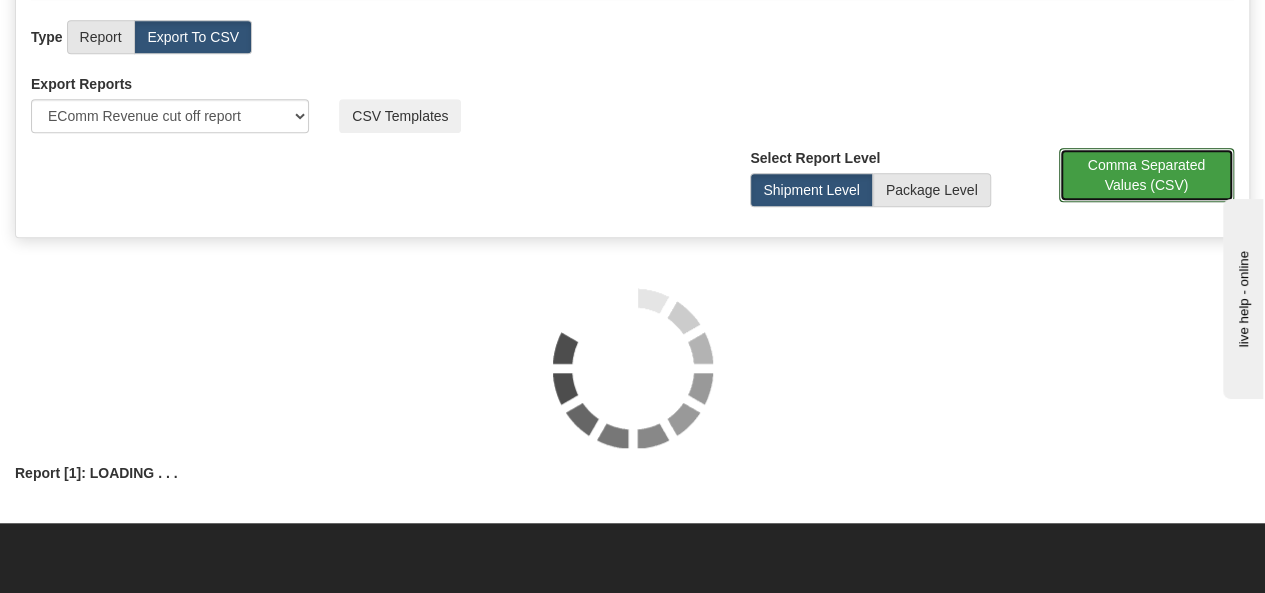 type 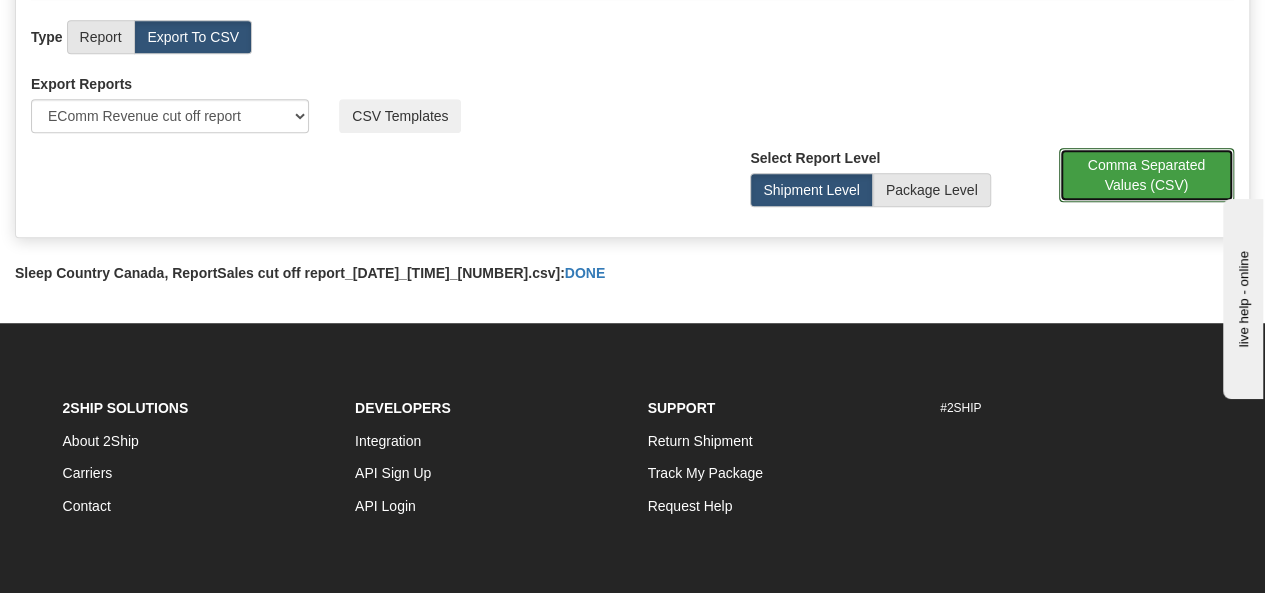 scroll, scrollTop: 0, scrollLeft: 0, axis: both 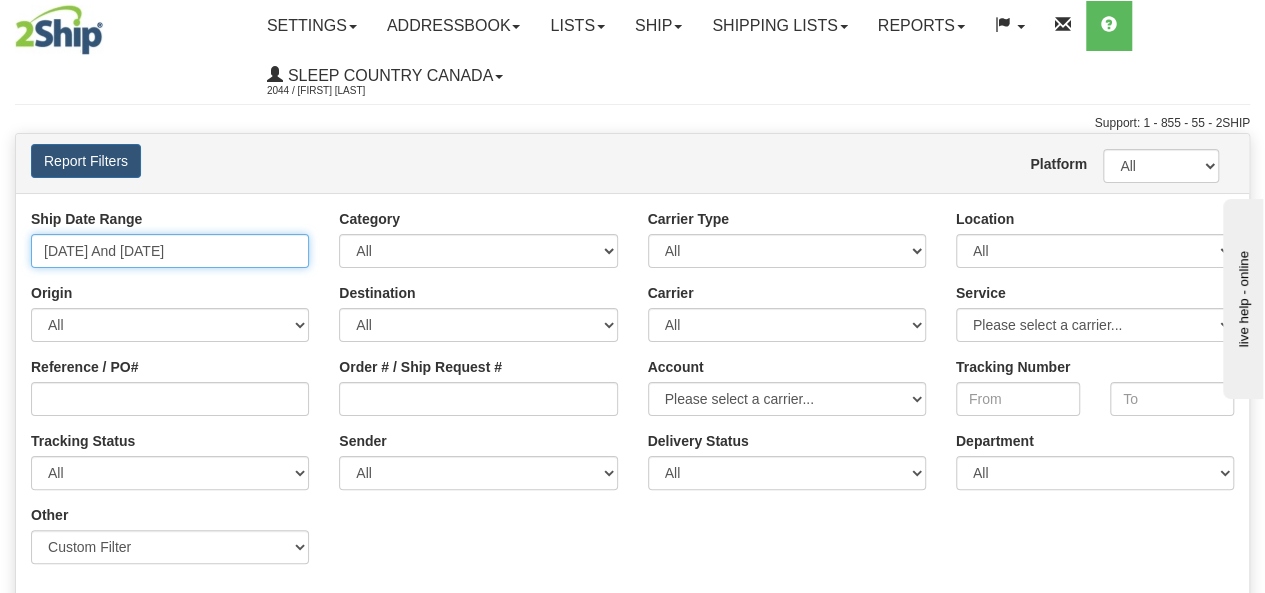 click on "06/01/2025 And 08/05/2025" at bounding box center [170, 251] 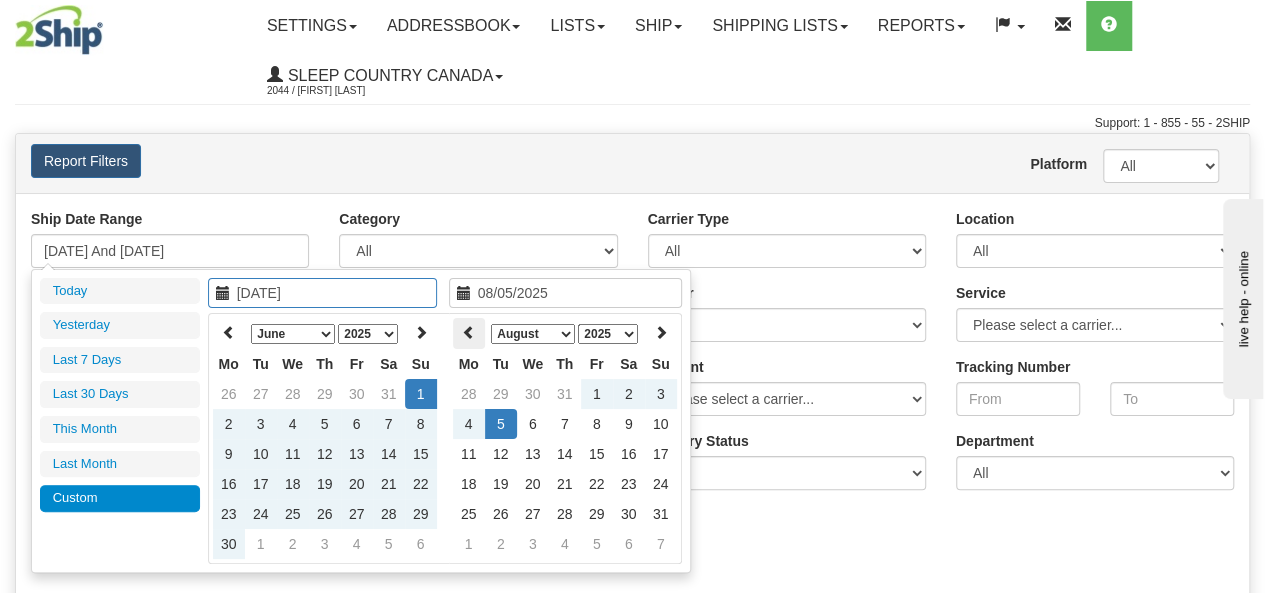 click at bounding box center [469, 333] 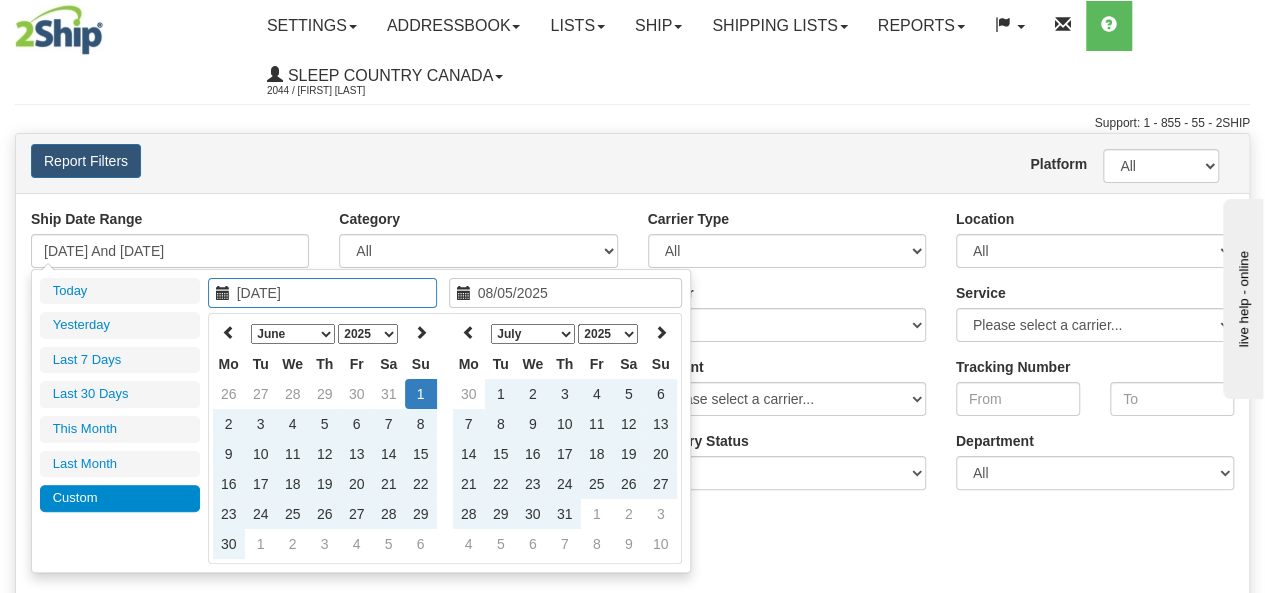 type on "08/04/2025" 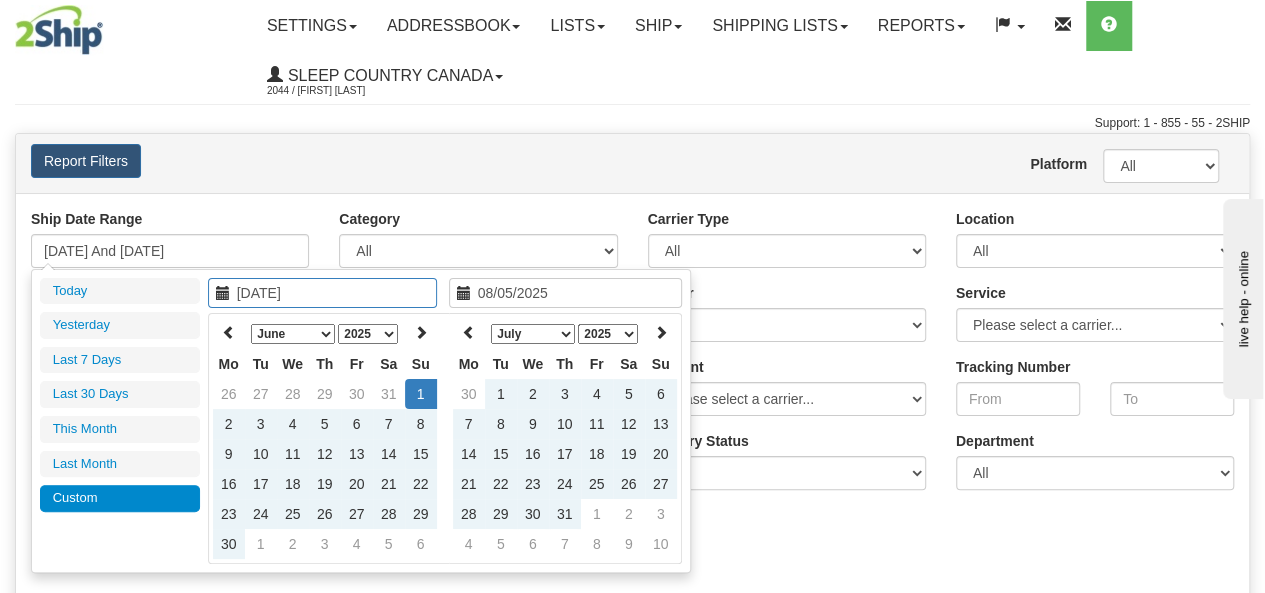 type on "08/04/2025" 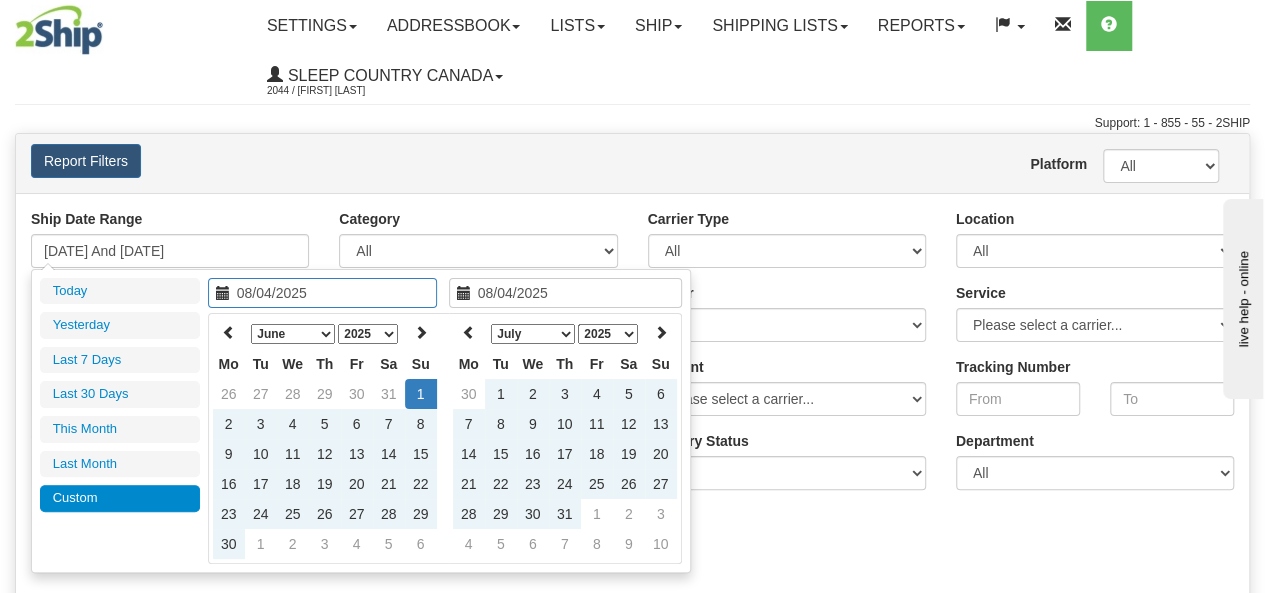 type on "06/01/2025" 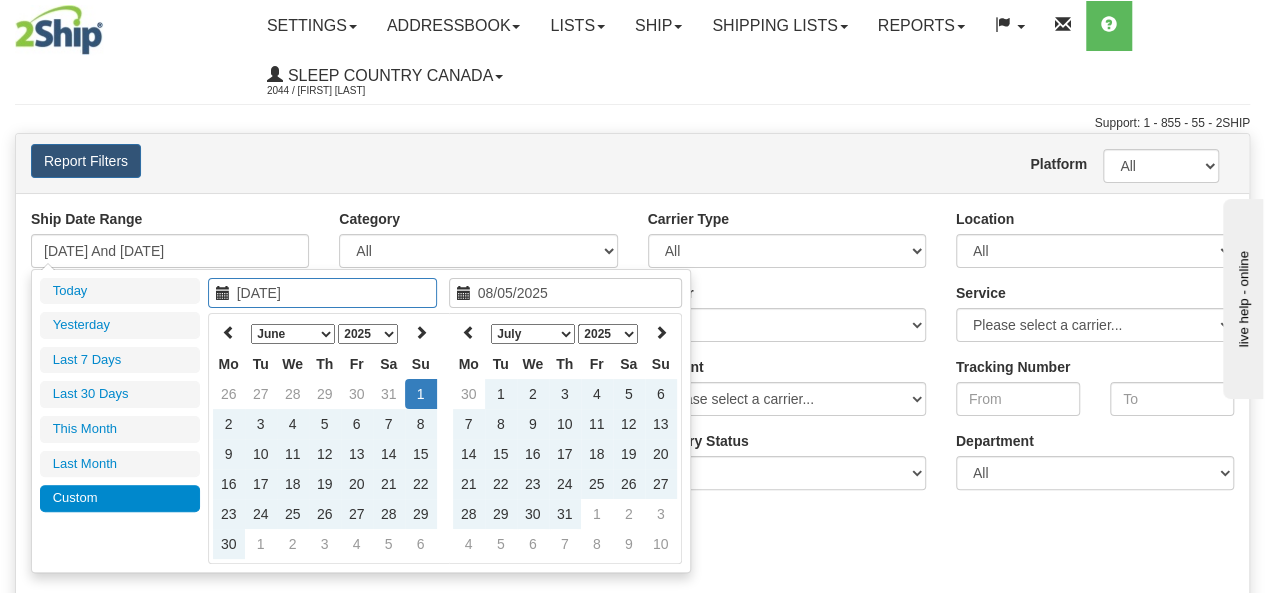 type on "06/01/2025" 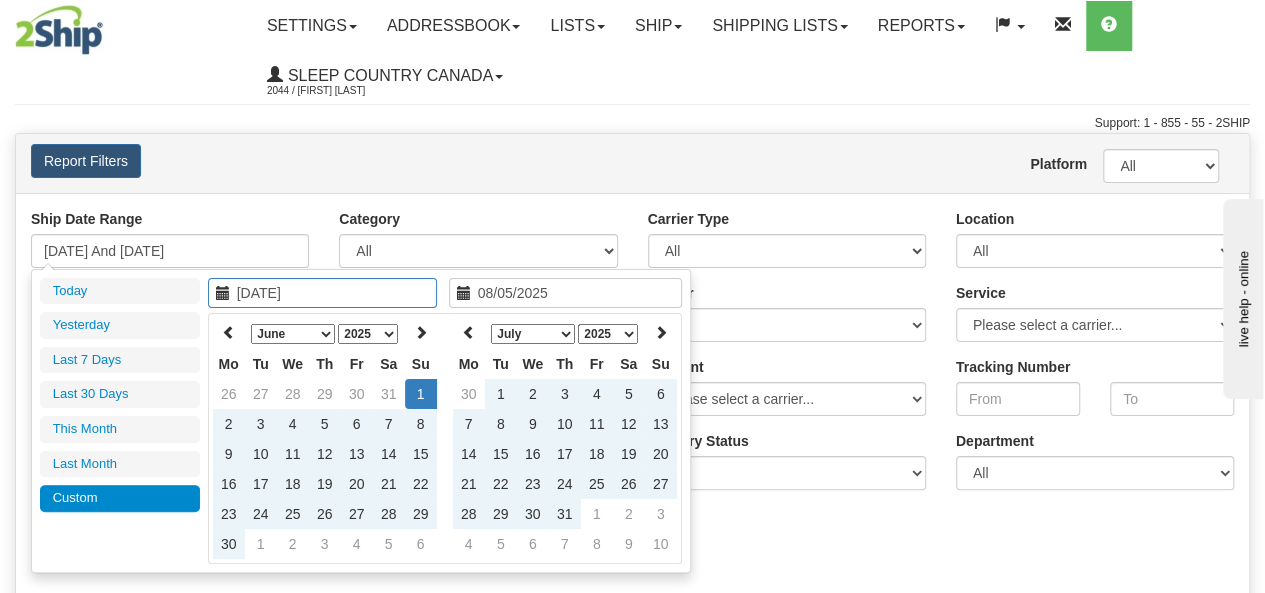 click on "1" at bounding box center [421, 394] 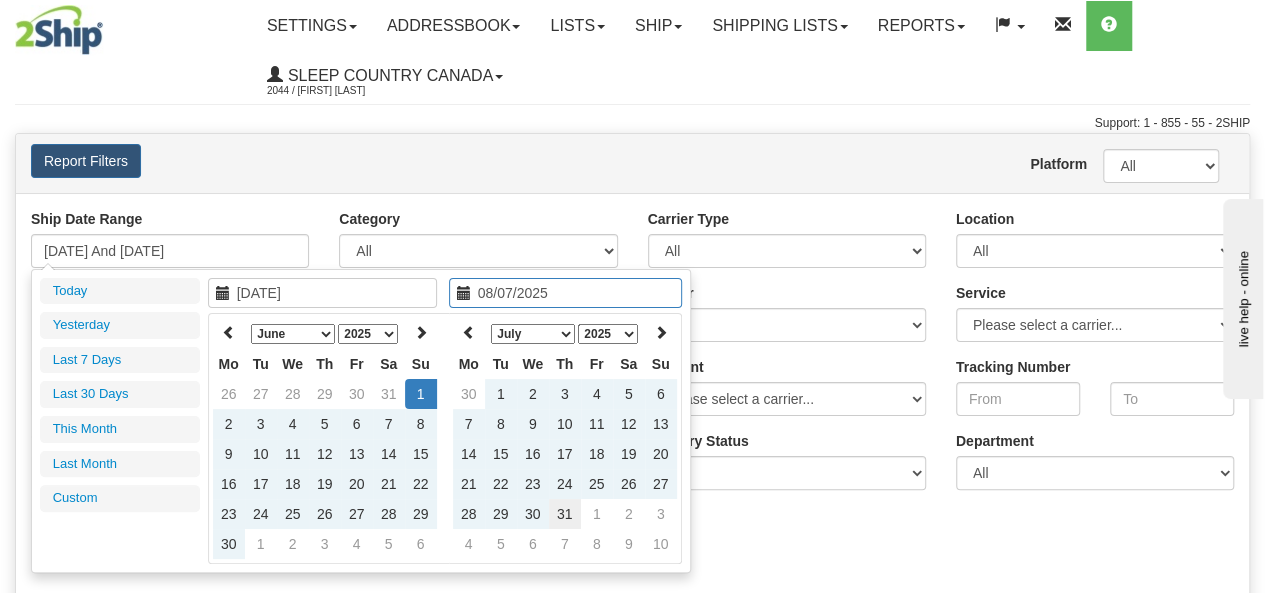 type on "07/31/2025" 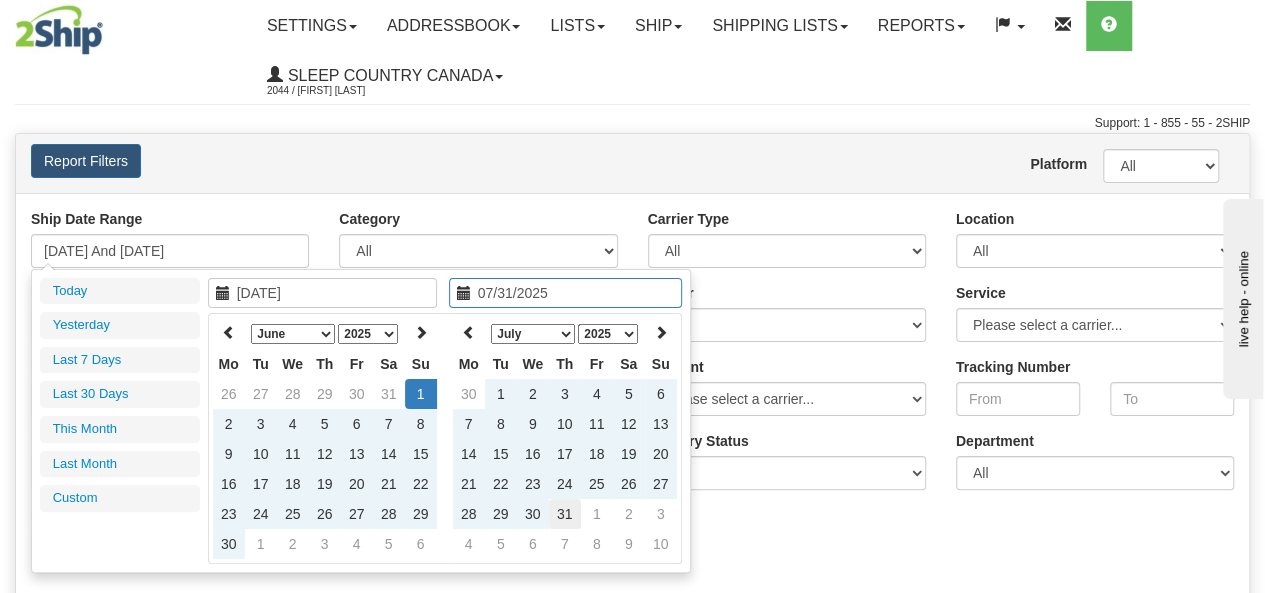 click on "31" at bounding box center (565, 514) 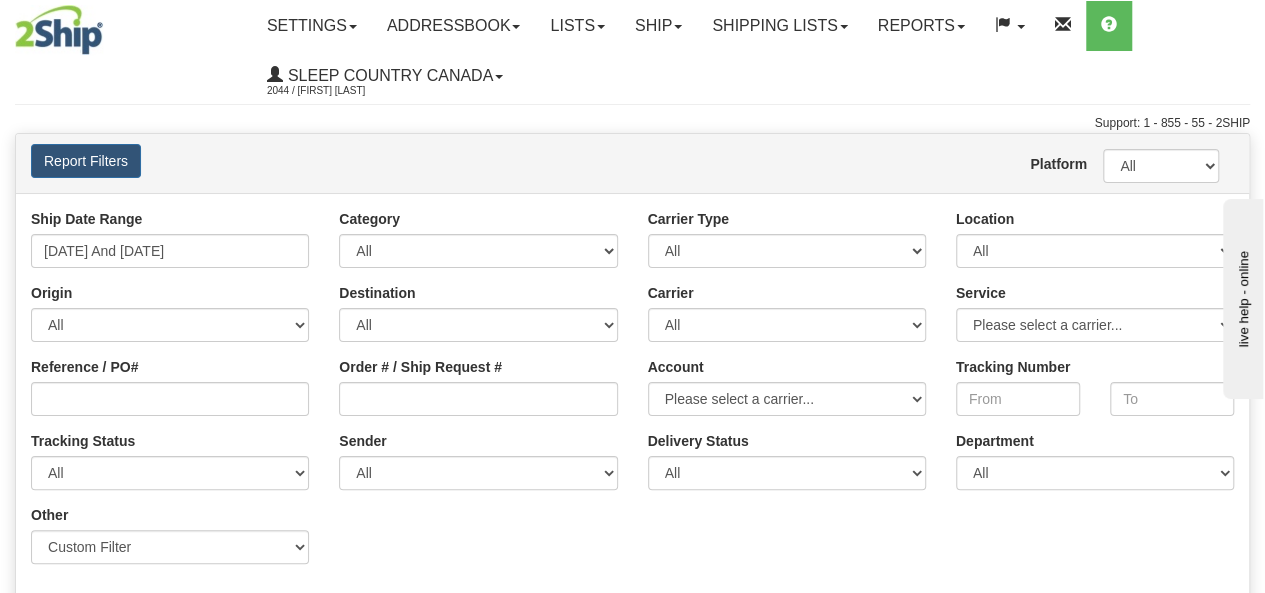scroll, scrollTop: 300, scrollLeft: 0, axis: vertical 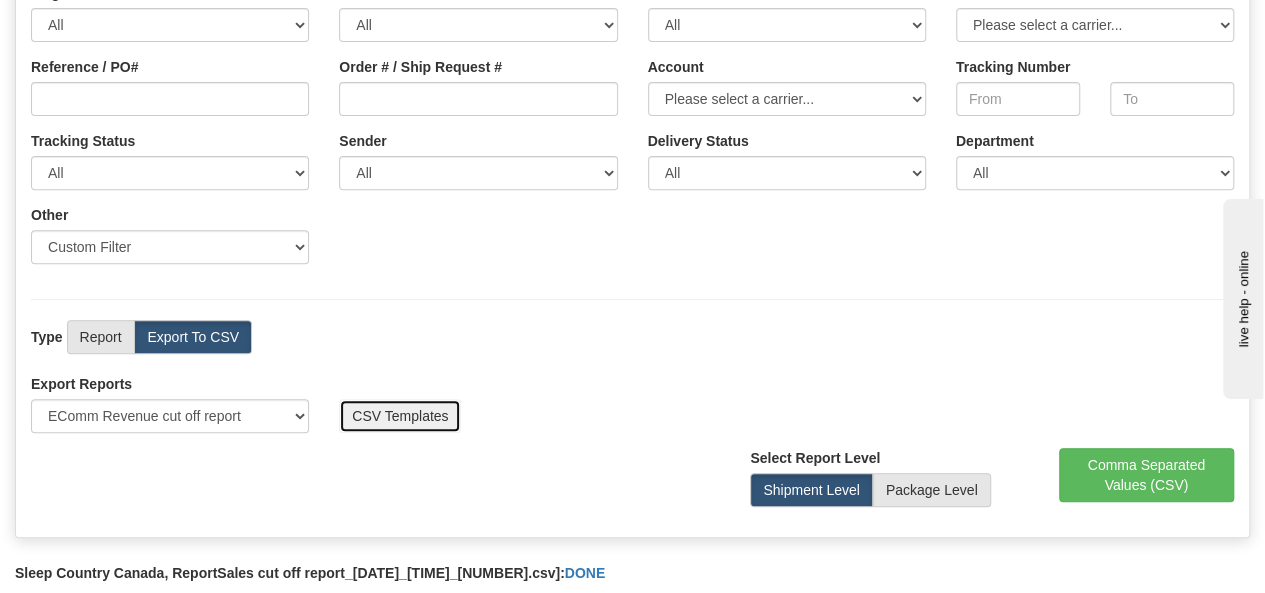 click on "CSV Templates" at bounding box center (400, 416) 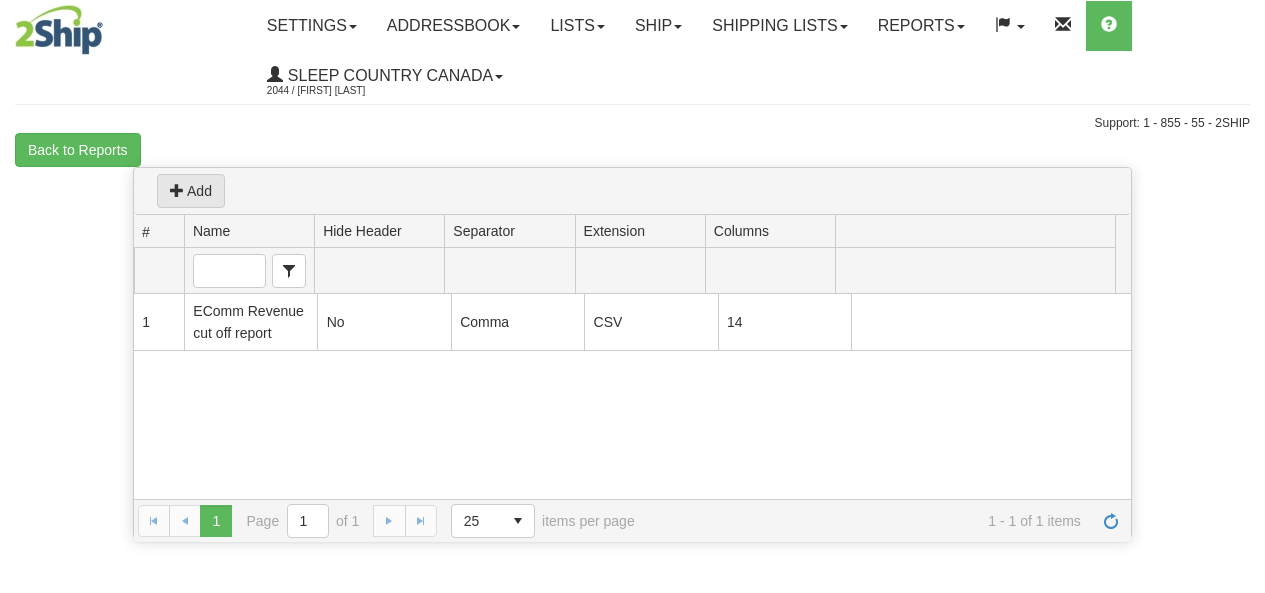 scroll, scrollTop: 0, scrollLeft: 0, axis: both 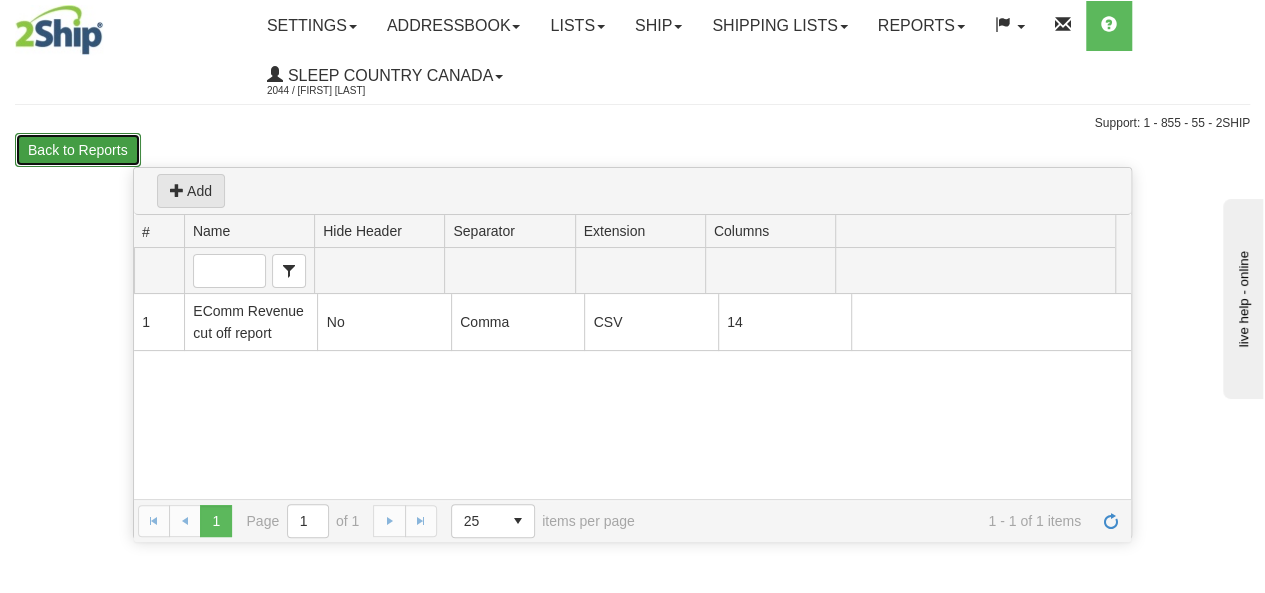 click on "Back to Reports" at bounding box center (78, 150) 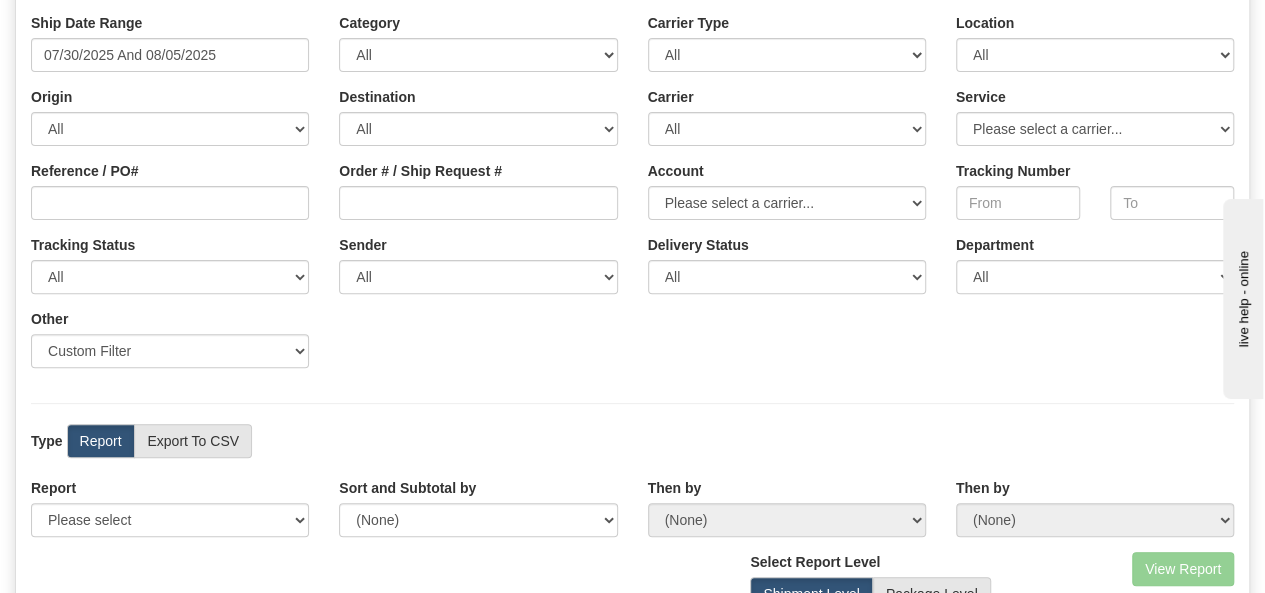 scroll, scrollTop: 0, scrollLeft: 0, axis: both 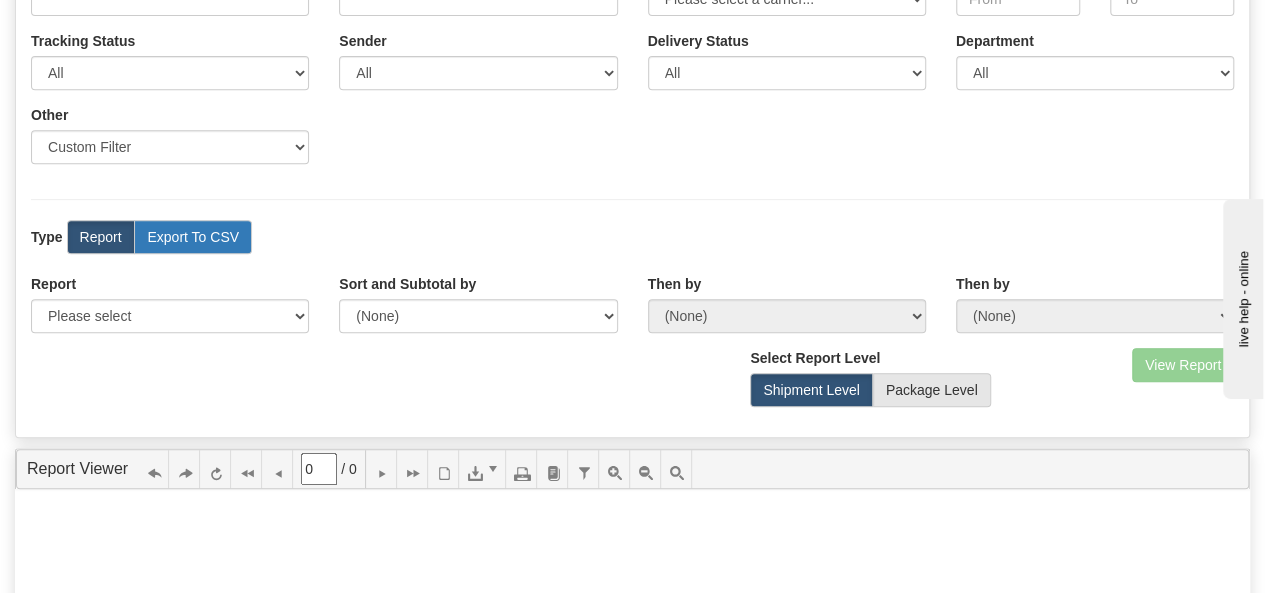 click on "Export To CSV" at bounding box center [193, 237] 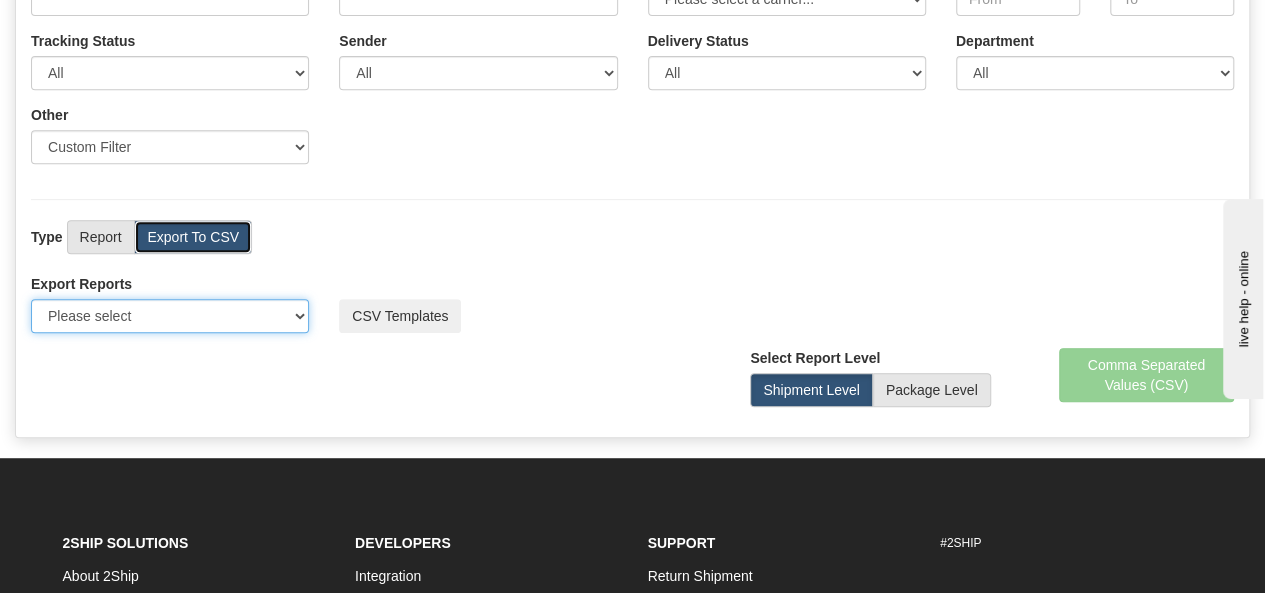 click on "Please select
US Imports Section 321
US Imports Section 321 V2
US Imports Section 321 V3
US Imports Section 321 V4
US Imports Section 321 V5
US Imports Section 321 V6
US Imports Section 301
EComm Revenue cut off report" at bounding box center [170, 316] 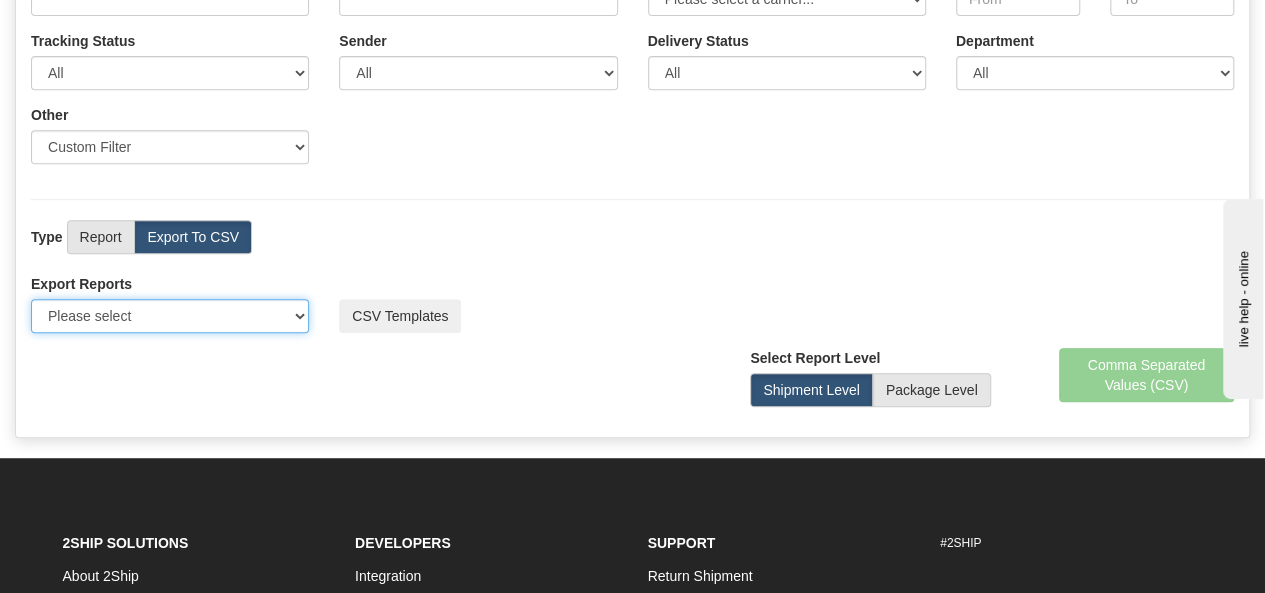 select on "193" 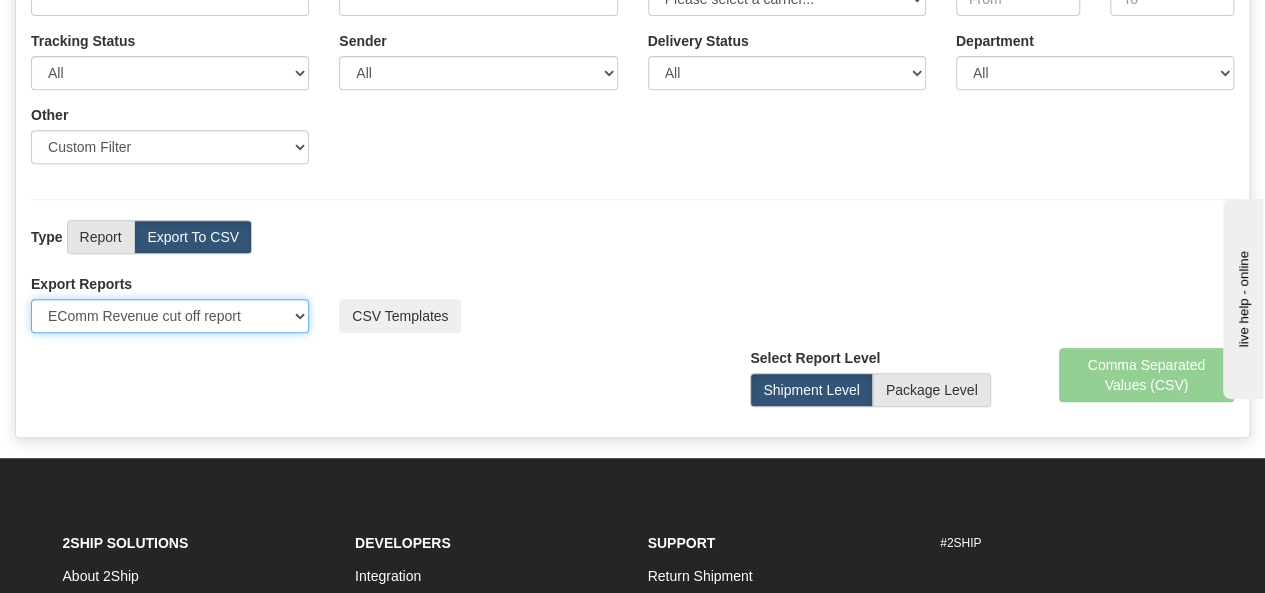 click on "Please select
US Imports Section 321
US Imports Section 321 V2
US Imports Section 321 V3
US Imports Section 321 V4
US Imports Section 321 V5
US Imports Section 321 V6
US Imports Section 301
EComm Revenue cut off report" at bounding box center [170, 316] 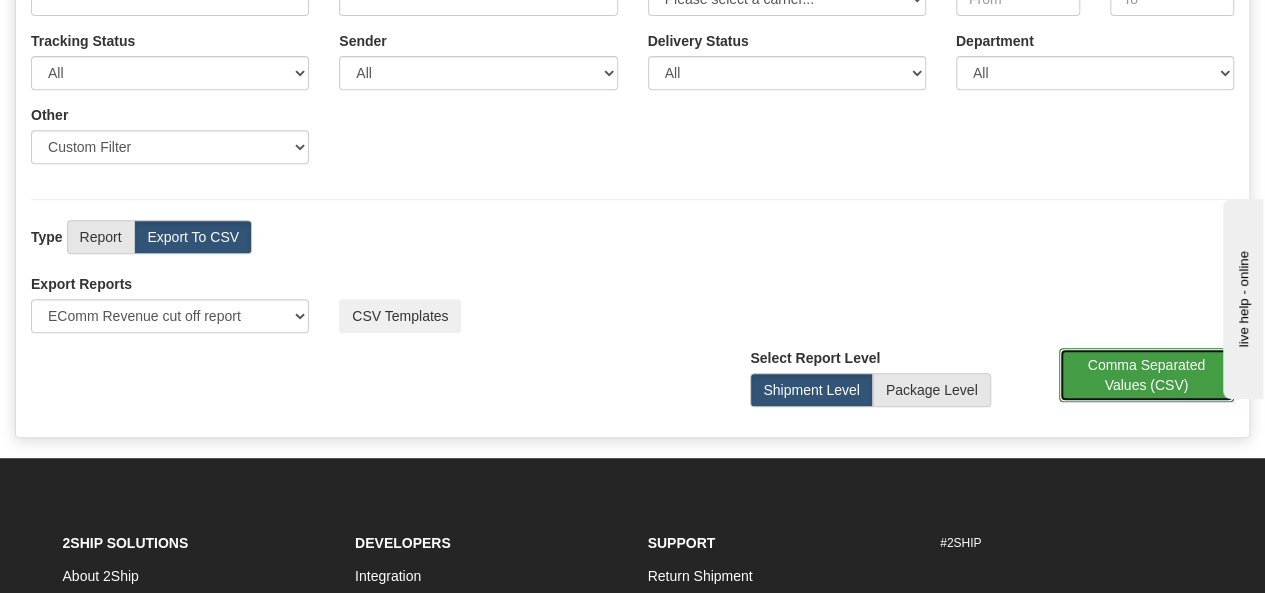 click on "Comma Separated Values (CSV)" at bounding box center (1147, 375) 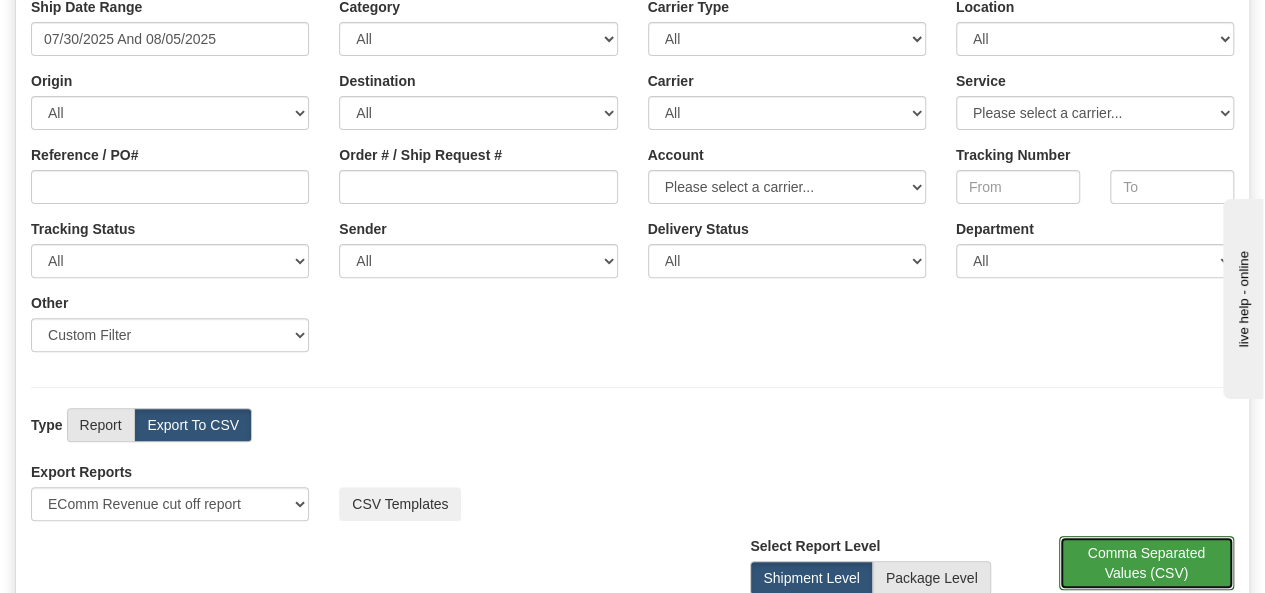 scroll, scrollTop: 0, scrollLeft: 0, axis: both 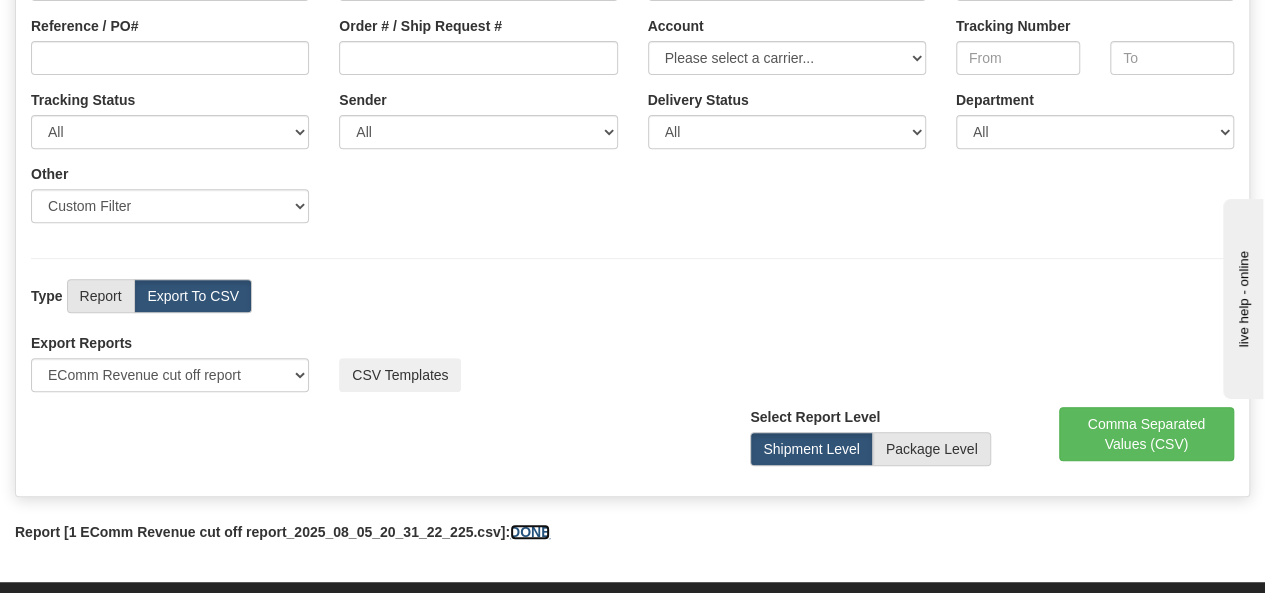 click on "DONE" at bounding box center (530, 532) 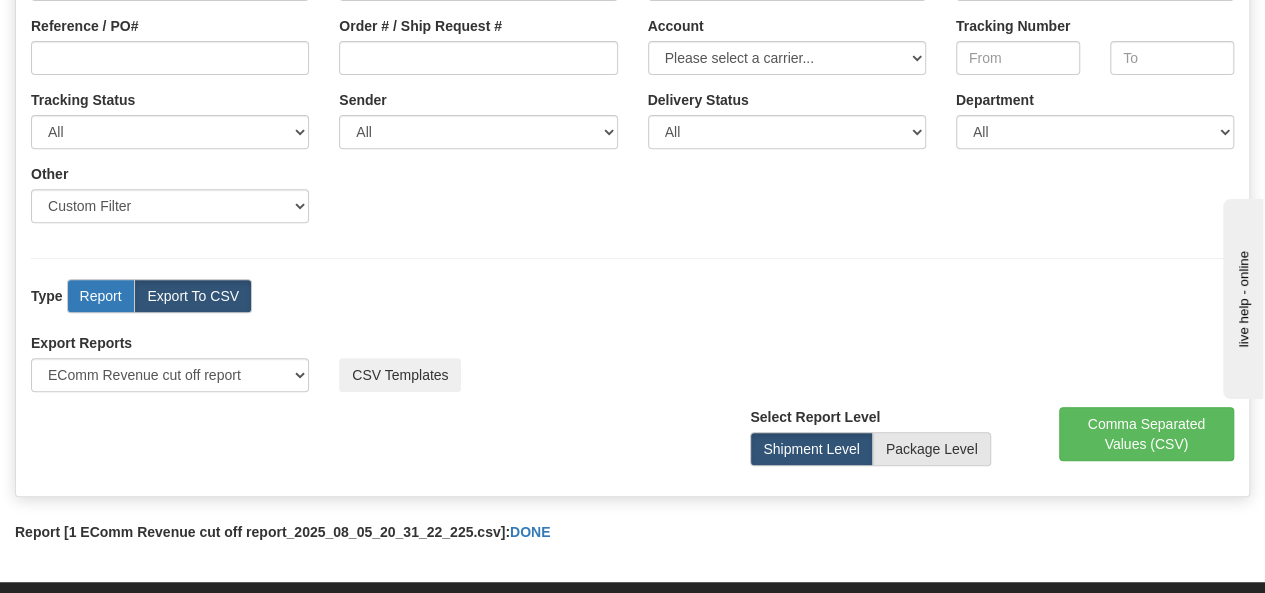 click on "Report" at bounding box center [101, 296] 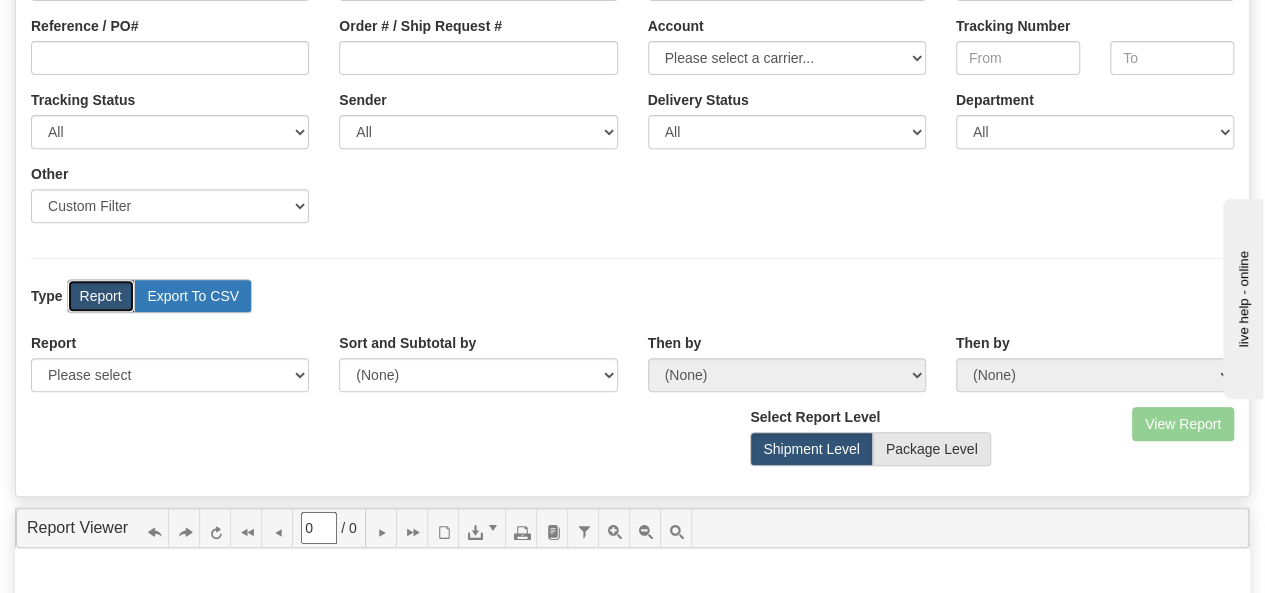 click on "Export To CSV" at bounding box center [193, 296] 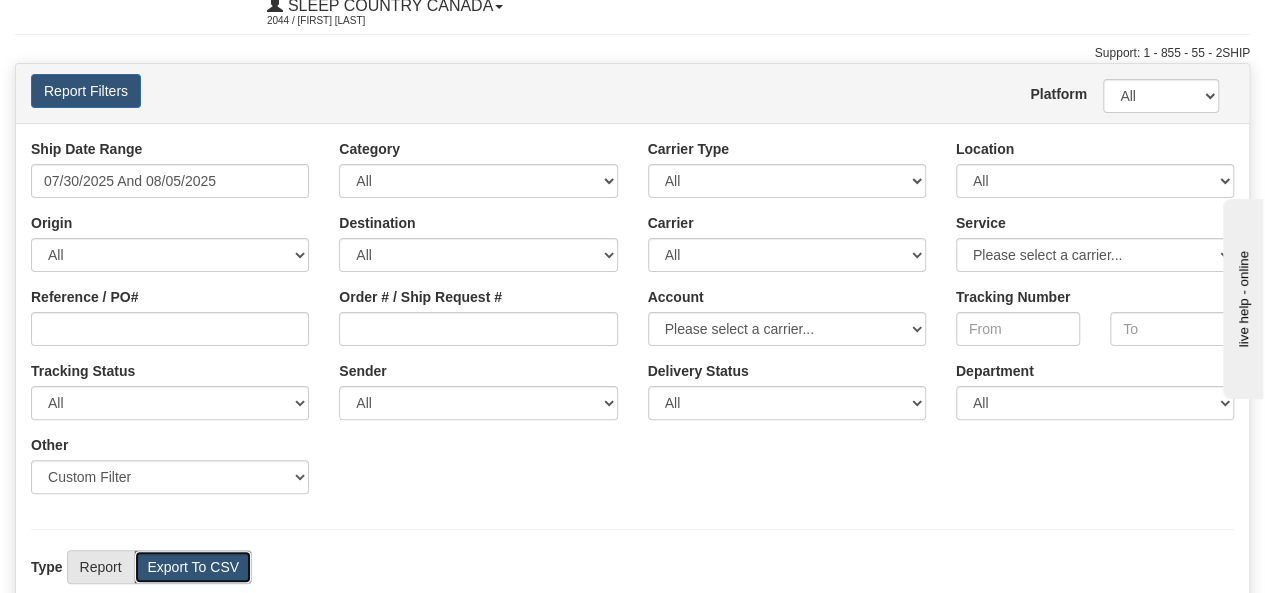 scroll, scrollTop: 41, scrollLeft: 0, axis: vertical 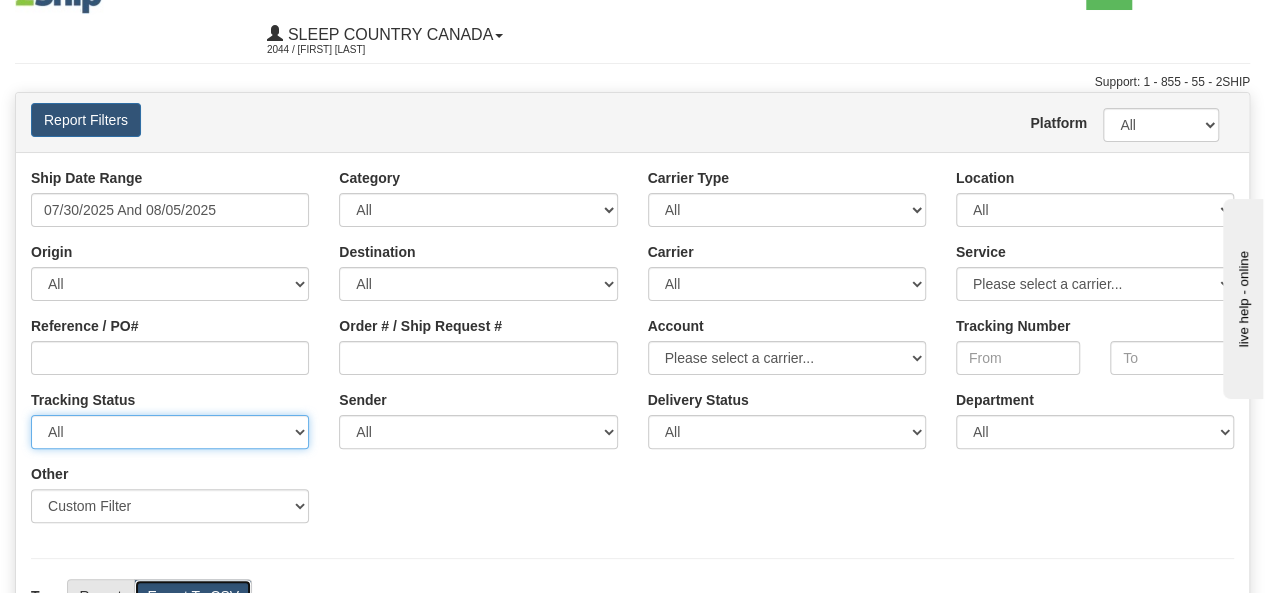 drag, startPoint x: 306, startPoint y: 445, endPoint x: 288, endPoint y: 427, distance: 25.455845 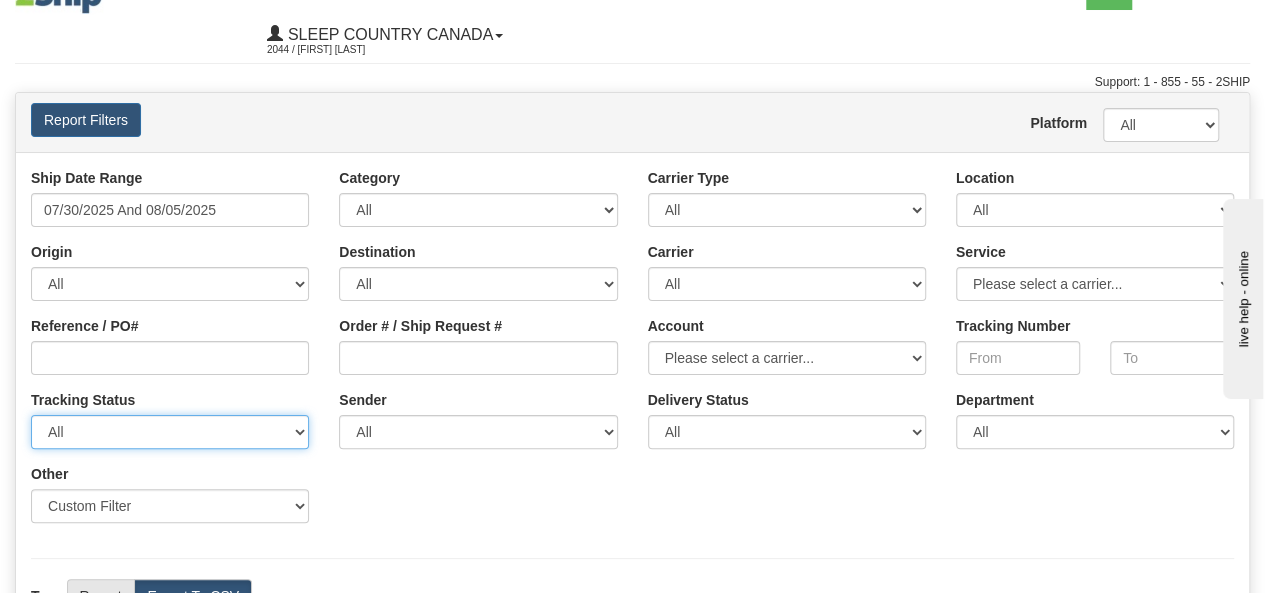 click on "All
Not Set
No Tracking Info
Delivery Exception
Delivered
In Transit
Return To Shipper
Not Delivered" at bounding box center (170, 432) 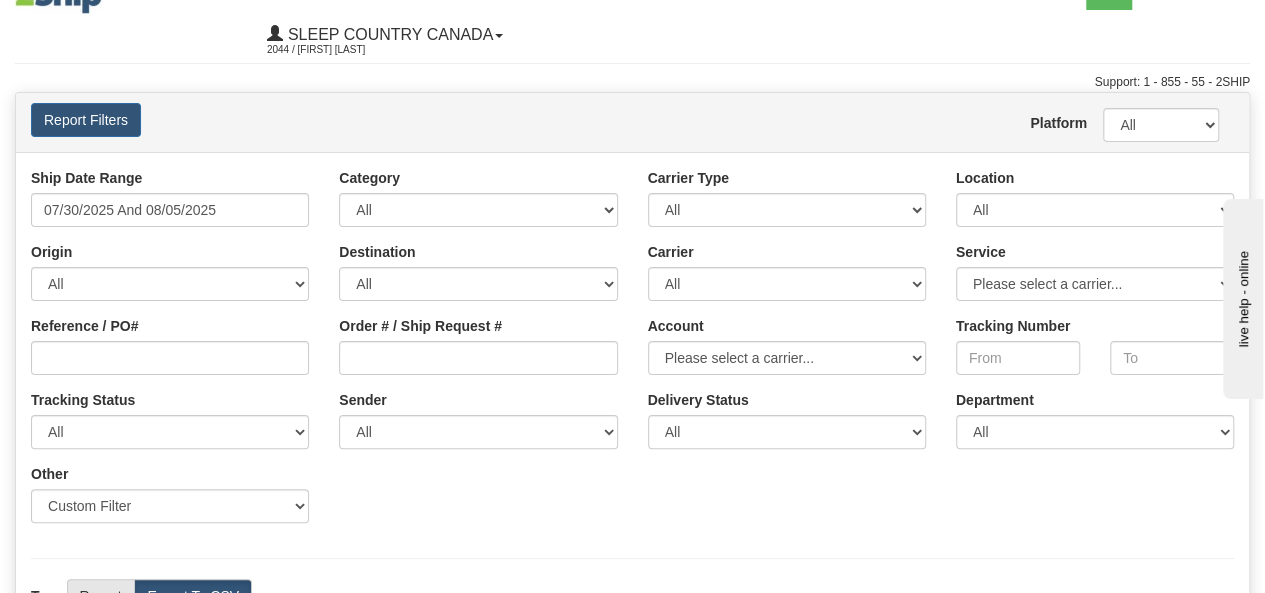 drag, startPoint x: 553, startPoint y: 497, endPoint x: 536, endPoint y: 545, distance: 50.92151 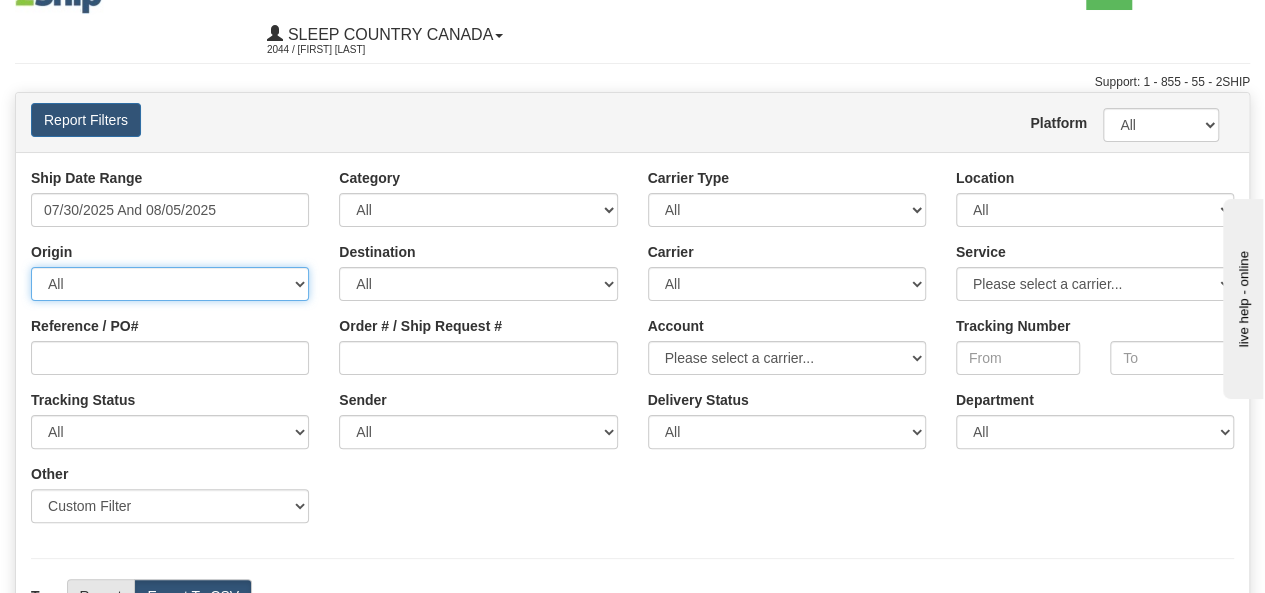 click on "All
AFGHANISTAN
ALAND ISLANDS
ALBANIA
ALGERIA
AMERICAN SAMOA
ANDORRA
ANGOLA
ANGUILLA
ANTIGUA AND BARBUDA
ARGENTINA
ARMENIA
ARUBA
AUSTRALIA
AUSTRIA
AZERBAIJAN
AZORES
BAHAMAS
BAHRAIN
BANGLADESH
BARBADOS
BELARUS
BELGIUM
BELIZE
BENIN
BERMUDA
BHUTAN
BOLIVIA
BONAIRE, SAINT EUSTATIUS AND SABA
BOSNIA
BOTSWANA
BOUVET ISLAND
BRAZIL
BRITISH INDIAN OCEAN TERRITORY
BRITISH VIRGIN ISLANDS
BRUNEI
BULGARIA
BURKINA FASO
BURUNDI
CAMBODIA
CAMEROON
CANADA
CANARY ISLANDS
CAPE VERDE
CAYMAN ISLANDS
CENTRAL AFRICAN REPUBLIC
CHAD
CHILE
CHINA
CHRISTMAS ISLAND
COCOS (KEELING) ISLANDS
COLOMBIA
COMOROS
CONGO
CONGO, DEMOCRATIC REPUBLIC OF
COOK ISLANDS
COSTA RICA
CROATIA
CURAÇAO
CYPRUS
CZECH REPUBLIC
DENMARK
DJIBOUTI
DOMINICA
DOMINICAN REPUBLIC
EAST TIMOR
ECUADOR
EGYPT
EL SALVADOR
EQUATORIAL GUINEA
ERITREA
ESTONIA
ETHIOPIA
FALKLAND ISLANDS (MALVINAS)
FAROE ISLANDS
FIJI
FINLAND
FRANCE" at bounding box center (170, 284) 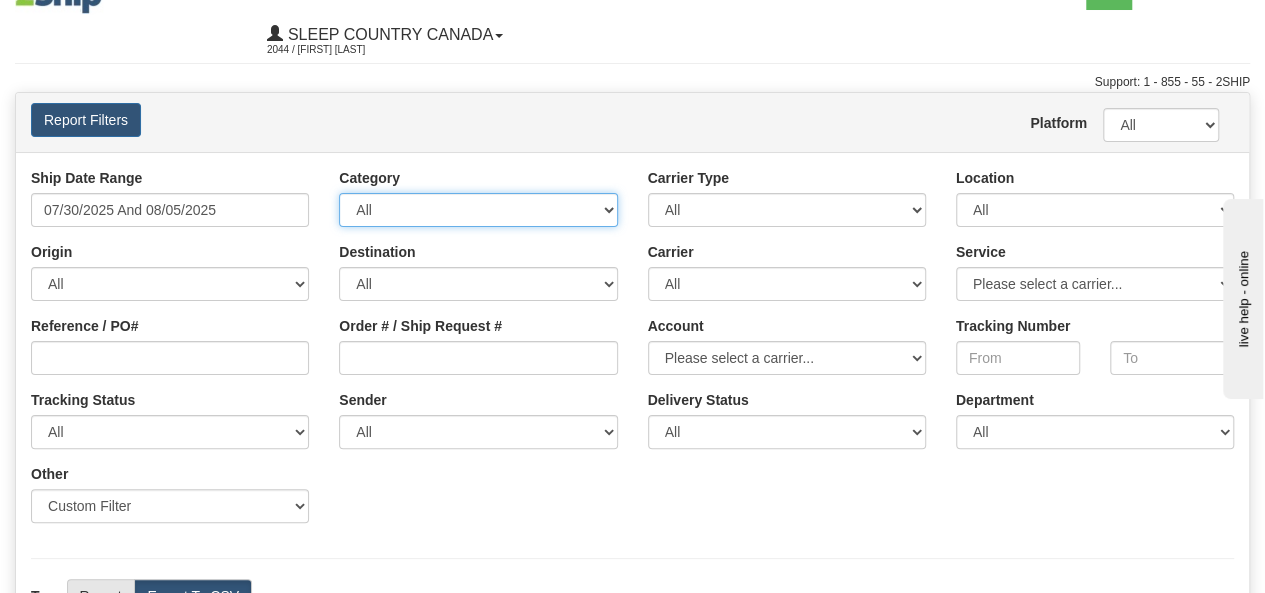 click on "All
Inbound
Outbound" at bounding box center (478, 210) 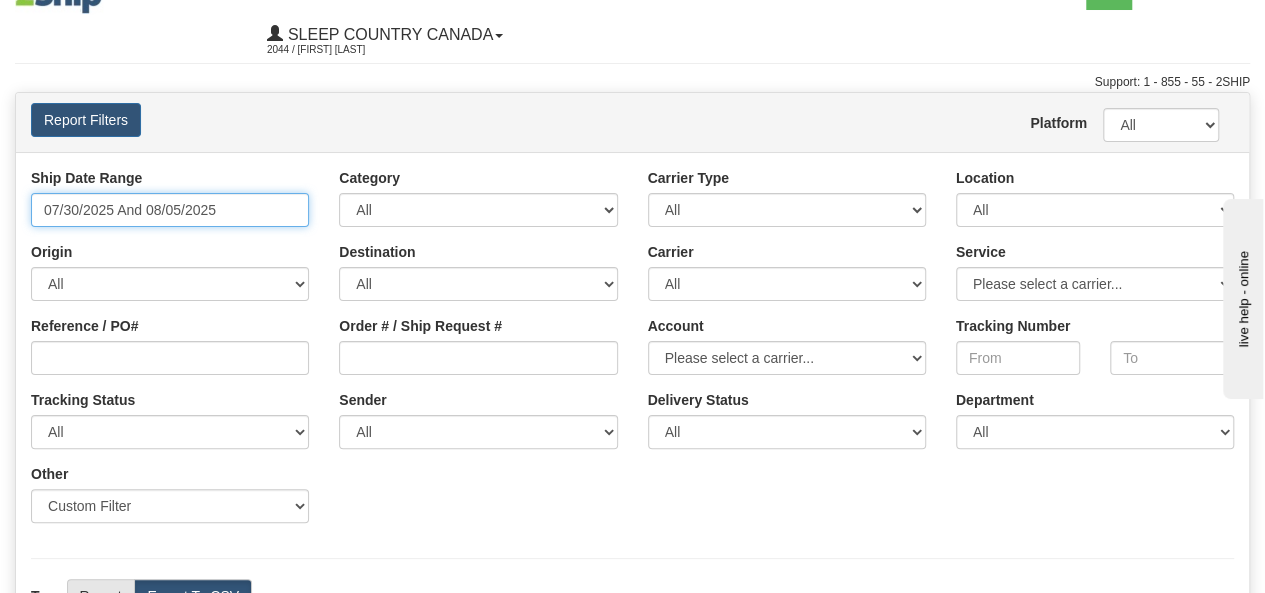 click on "07/30/2025 And 08/05/2025" at bounding box center (170, 210) 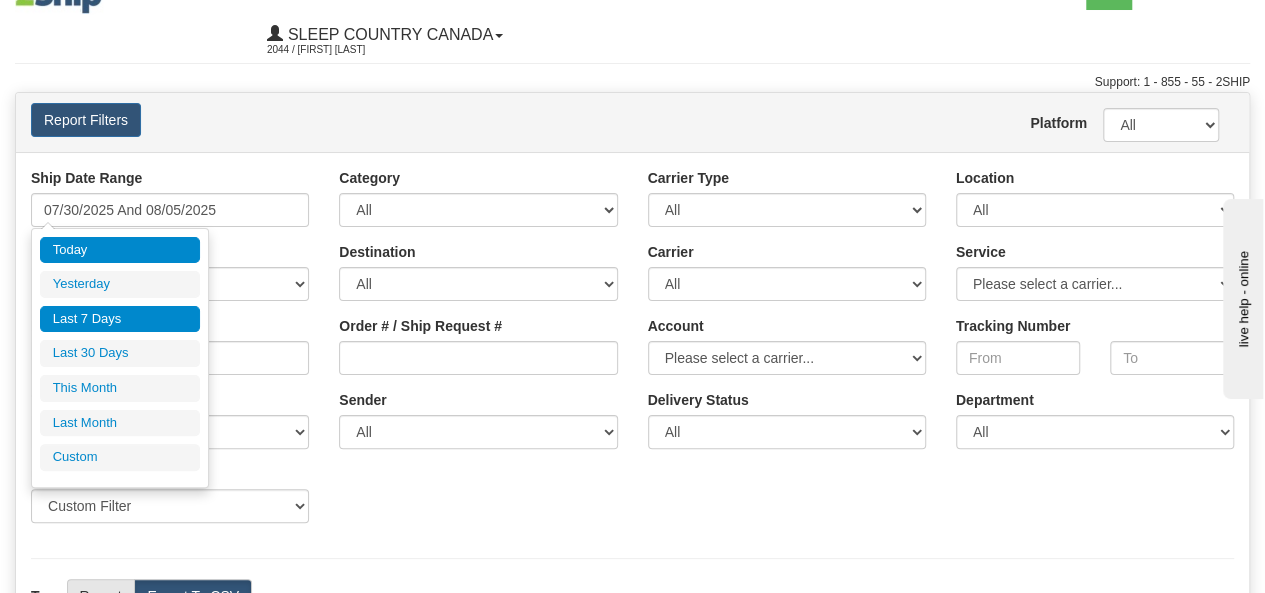 click on "Today" at bounding box center (120, 250) 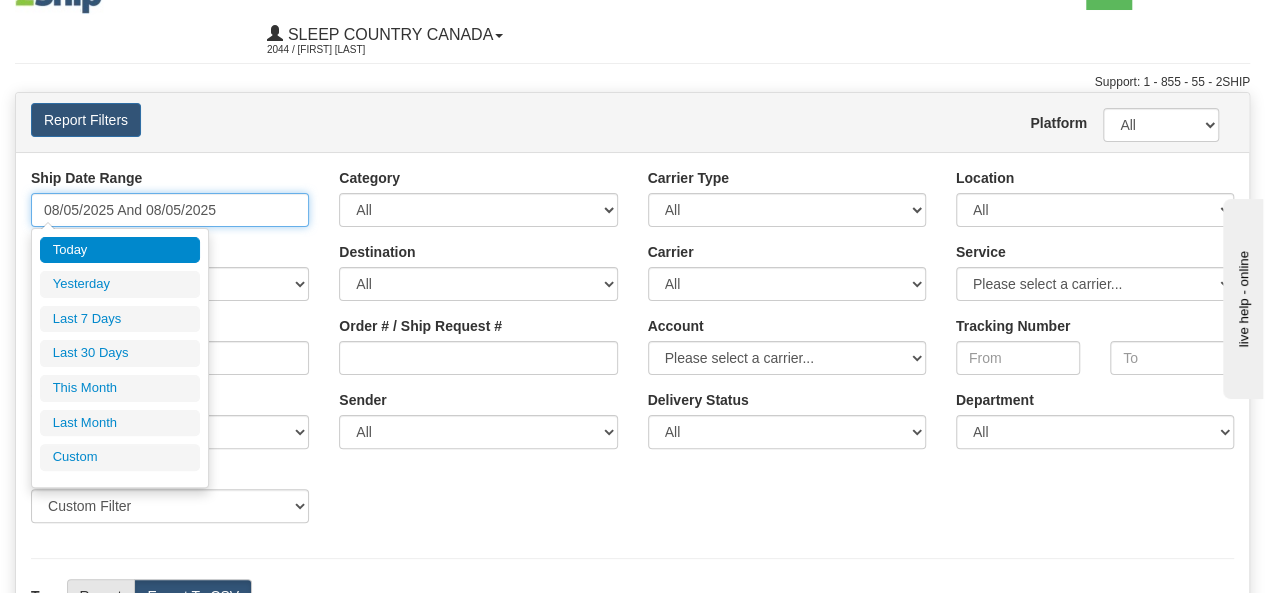 click on "08/05/2025 And 08/05/2025" at bounding box center [170, 210] 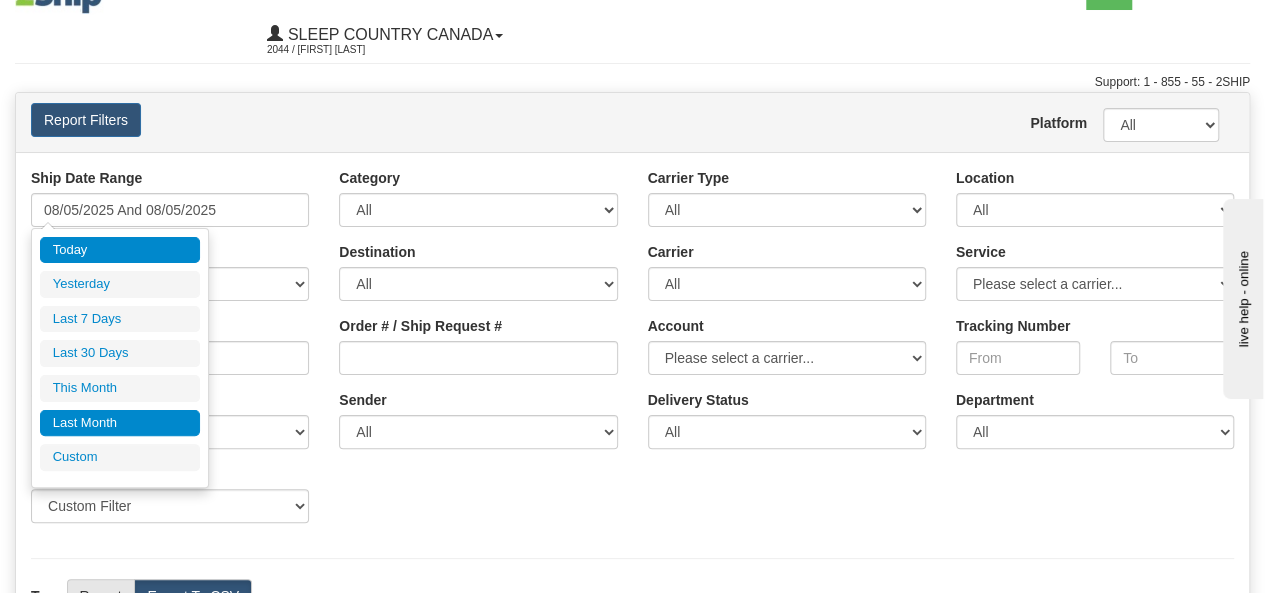click on "Last Month" at bounding box center (120, 423) 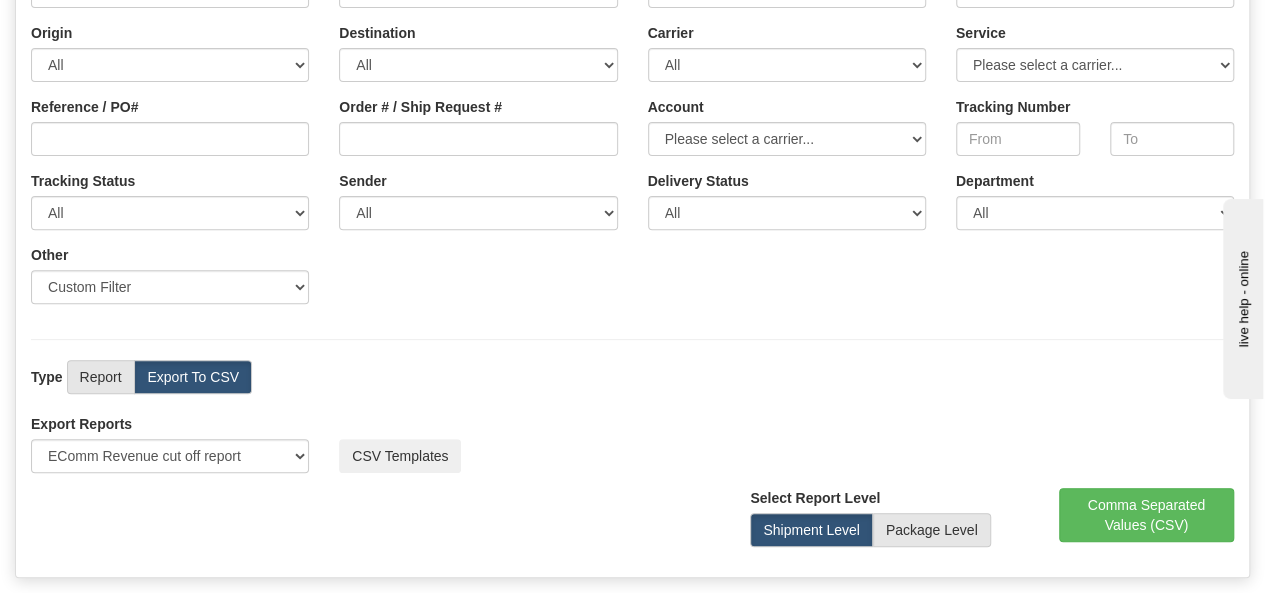 scroll, scrollTop: 441, scrollLeft: 0, axis: vertical 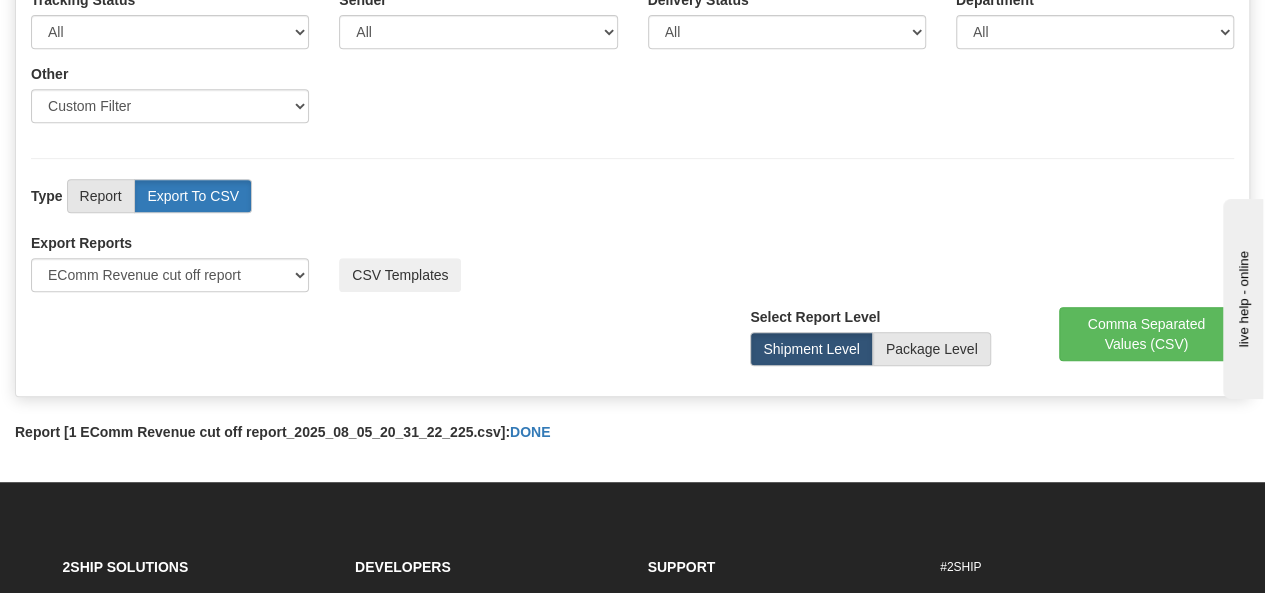 click on "Export To CSV" at bounding box center [193, 196] 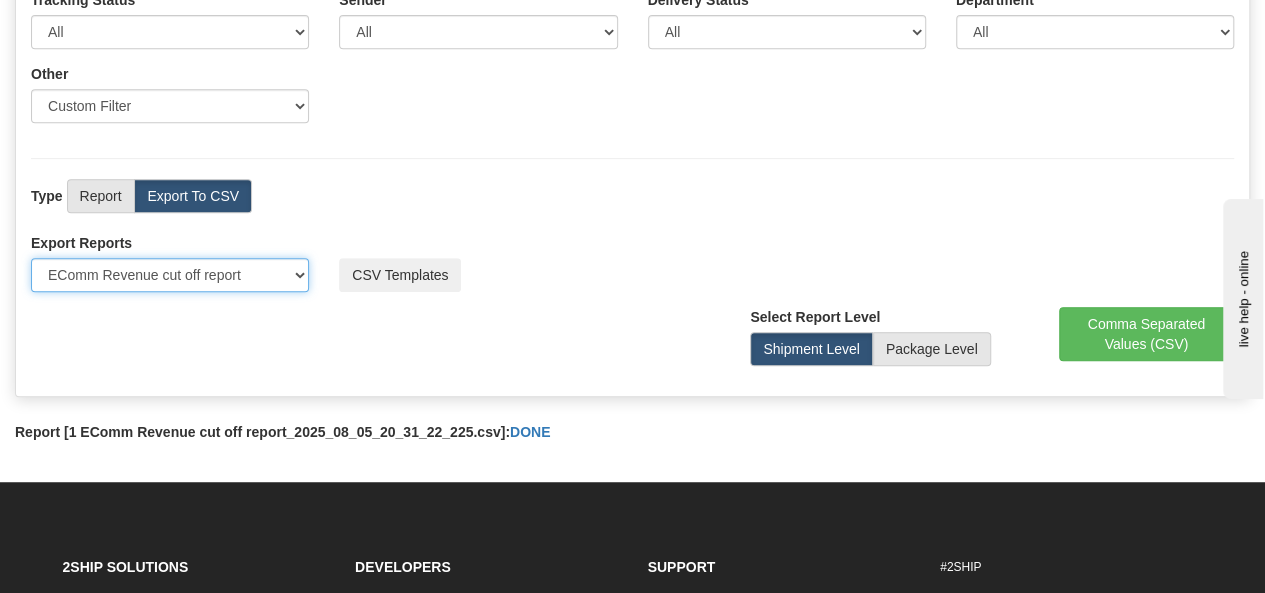 click on "Please select
US Imports Section 321
US Imports Section 321 V2
US Imports Section 321 V3
US Imports Section 321 V4
US Imports Section 321 V5
US Imports Section 321 V6
US Imports Section 301
EComm Revenue cut off report" at bounding box center [170, 275] 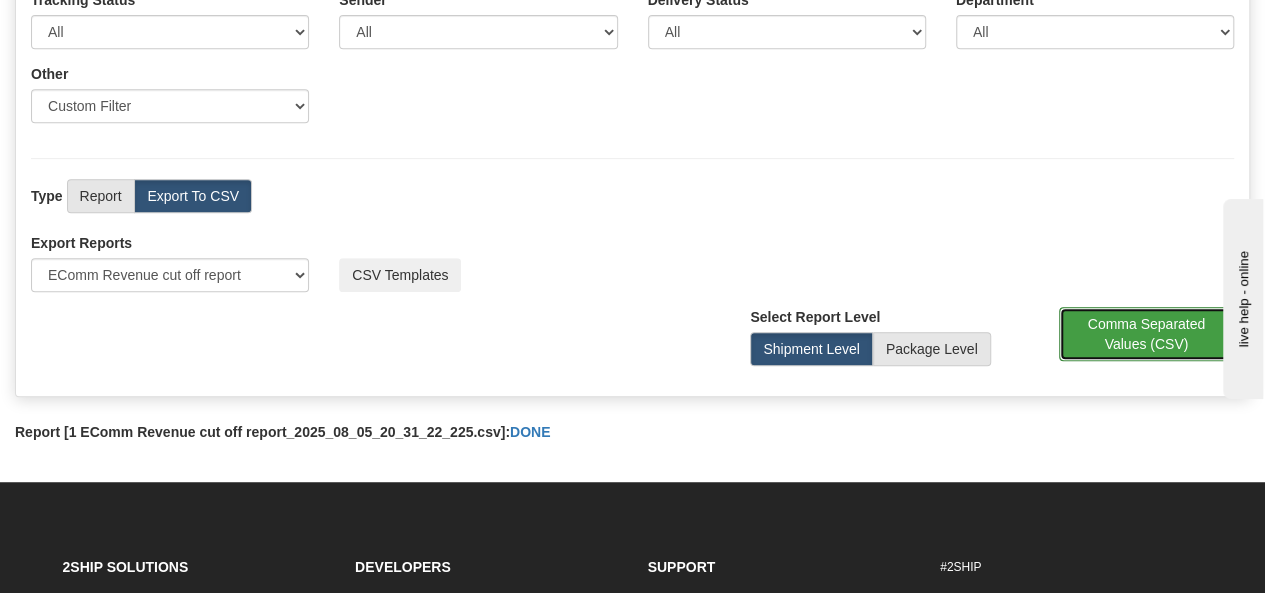 click on "Comma Separated Values (CSV)" at bounding box center (1147, 334) 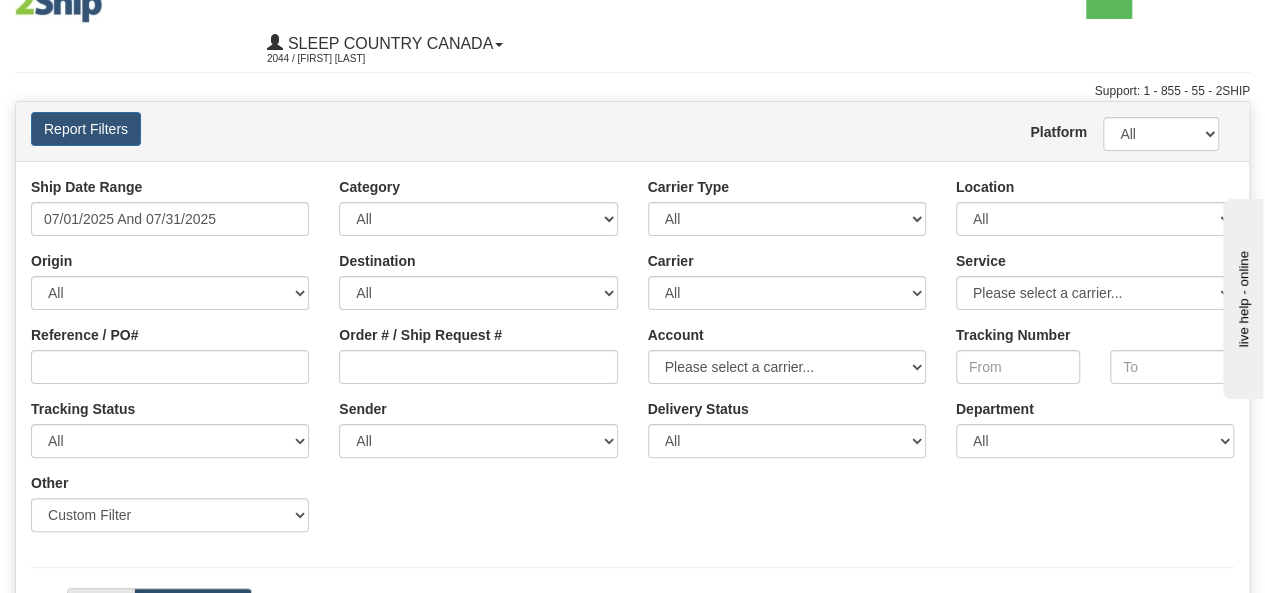 scroll, scrollTop: 0, scrollLeft: 0, axis: both 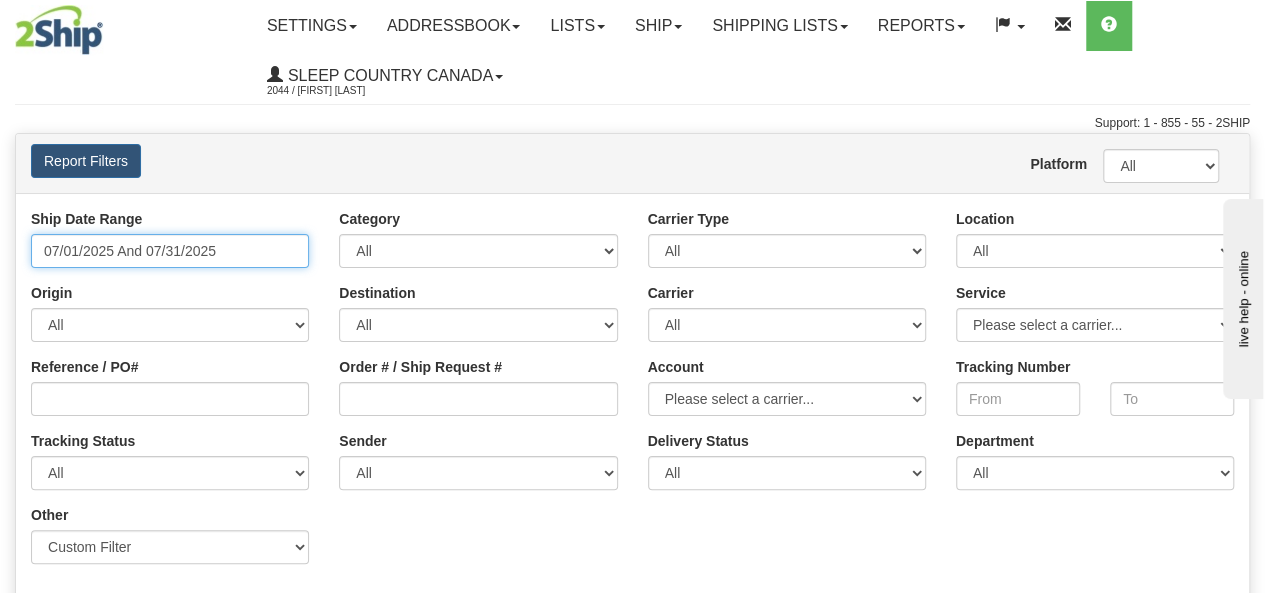 click on "07/01/2025 And 07/31/2025" at bounding box center (170, 251) 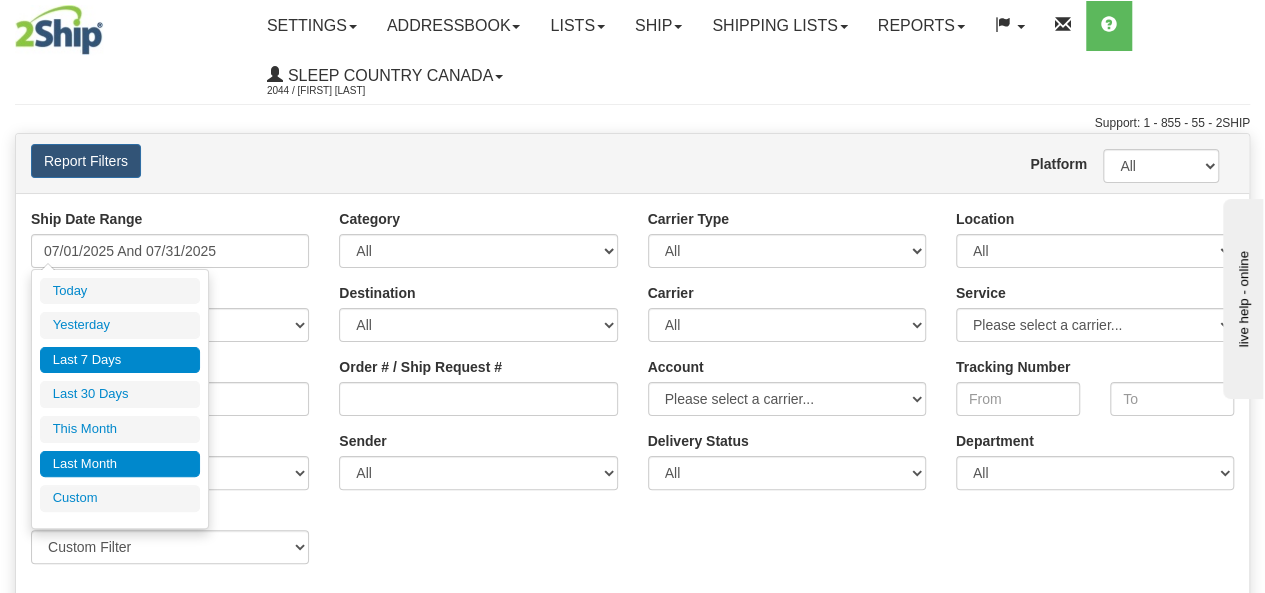 click on "Last 7 Days" at bounding box center [120, 360] 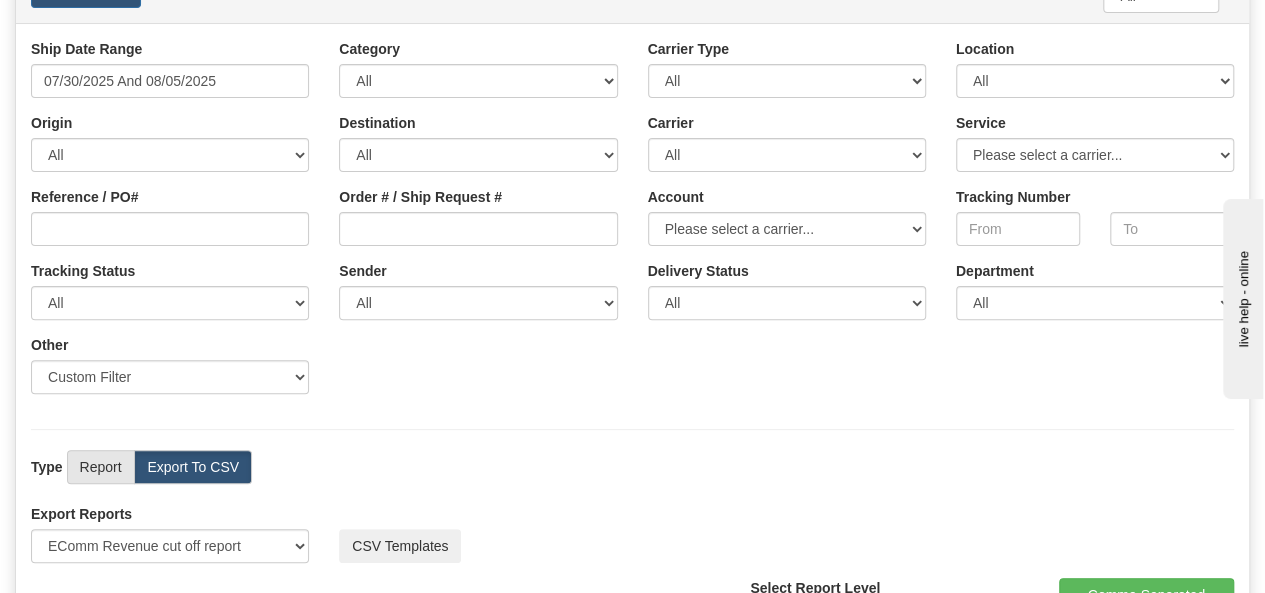 scroll, scrollTop: 400, scrollLeft: 0, axis: vertical 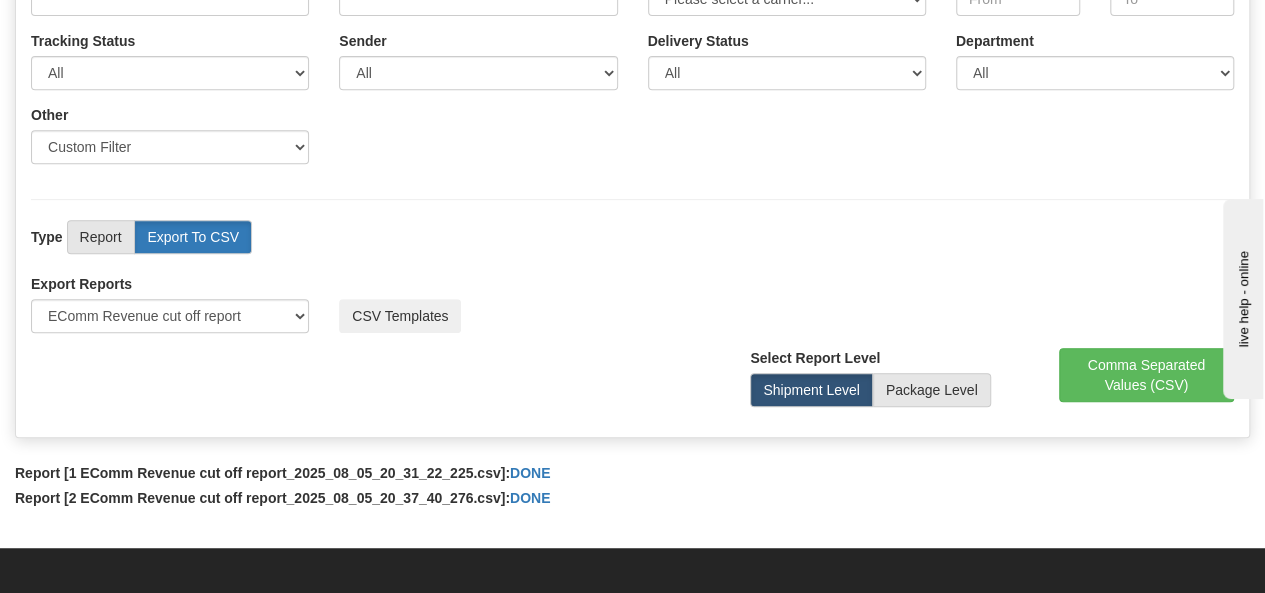 click on "Export To CSV" at bounding box center (193, 237) 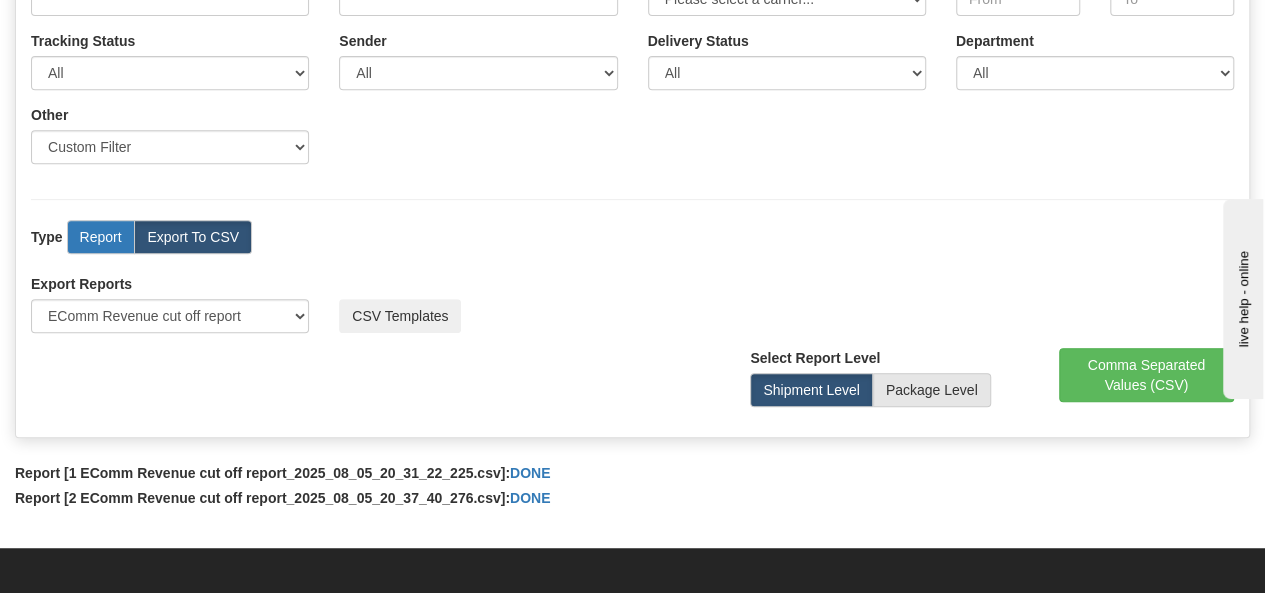 click on "Report" at bounding box center [101, 237] 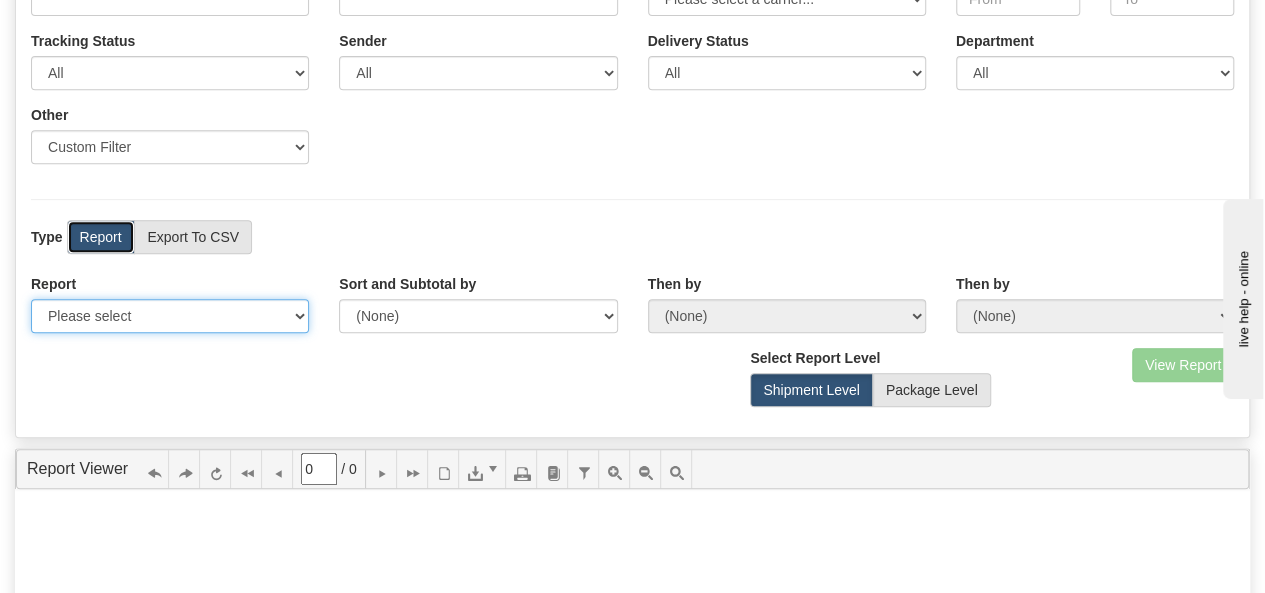 click on "Please select
1 Line Shipment Report
Address Detail
Basic Shipment Overview
Canadian Tax Detail
Charge Detail
Consolidation Unit Detail
Contents Detail
Cost Allocation Detail
Custom Clearance Report
Daily Report
DetailShipmentExport
DetailShipmentExport_LTL
DetailShipmentExport_LTL2020
Full Reference Detail
GL Code Detail
Import to Onhold Template
Imported Shipments
Payment Detail Shipment Export
SQL Contents Detail Export
Surcharge Detail
Tracking Detail
Truckload Report" at bounding box center [170, 316] 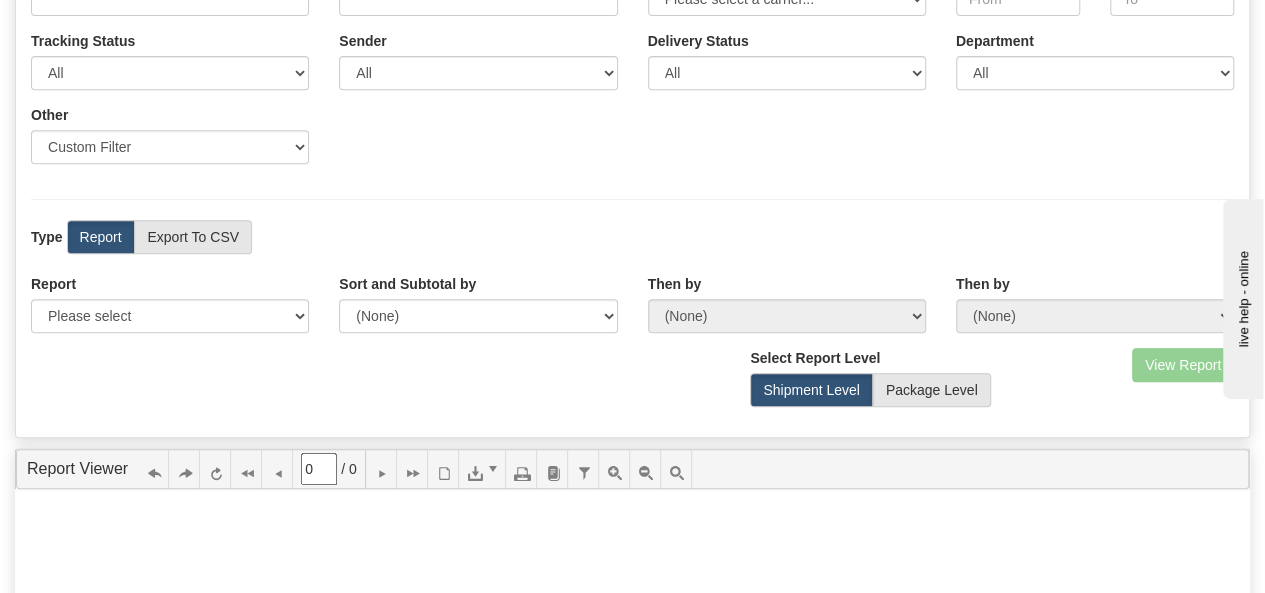 click on "View Report
Comma Separated Values (CSV)
Select Report Level
Shipment Level
Package Level" at bounding box center (632, 385) 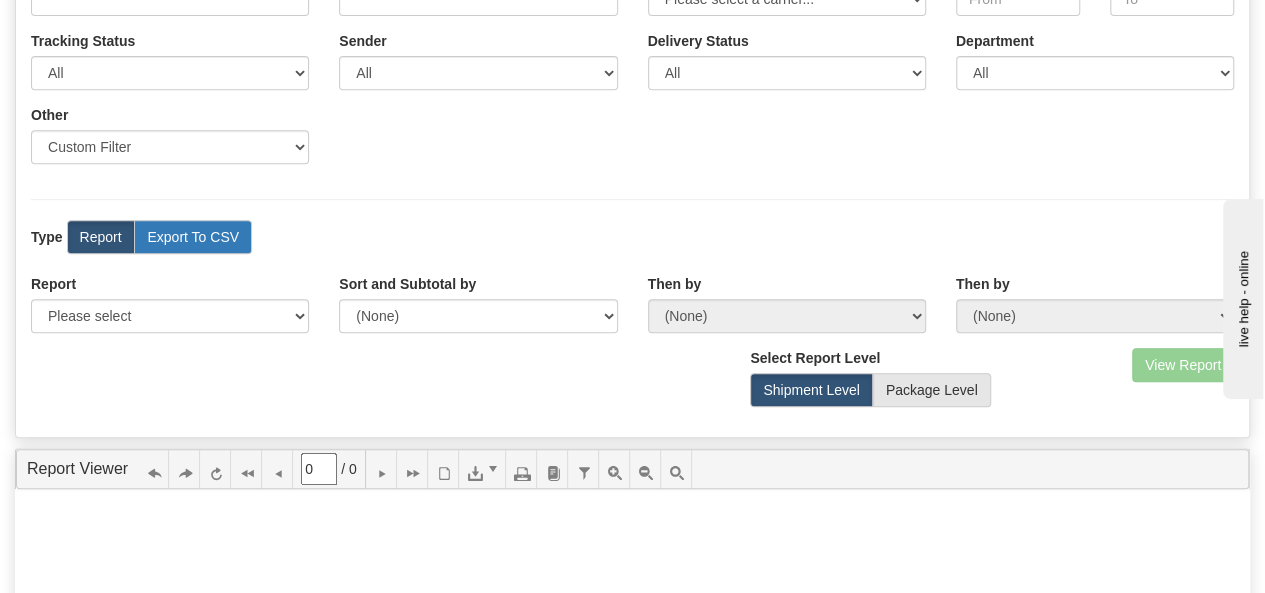 click on "Export To CSV" at bounding box center [193, 237] 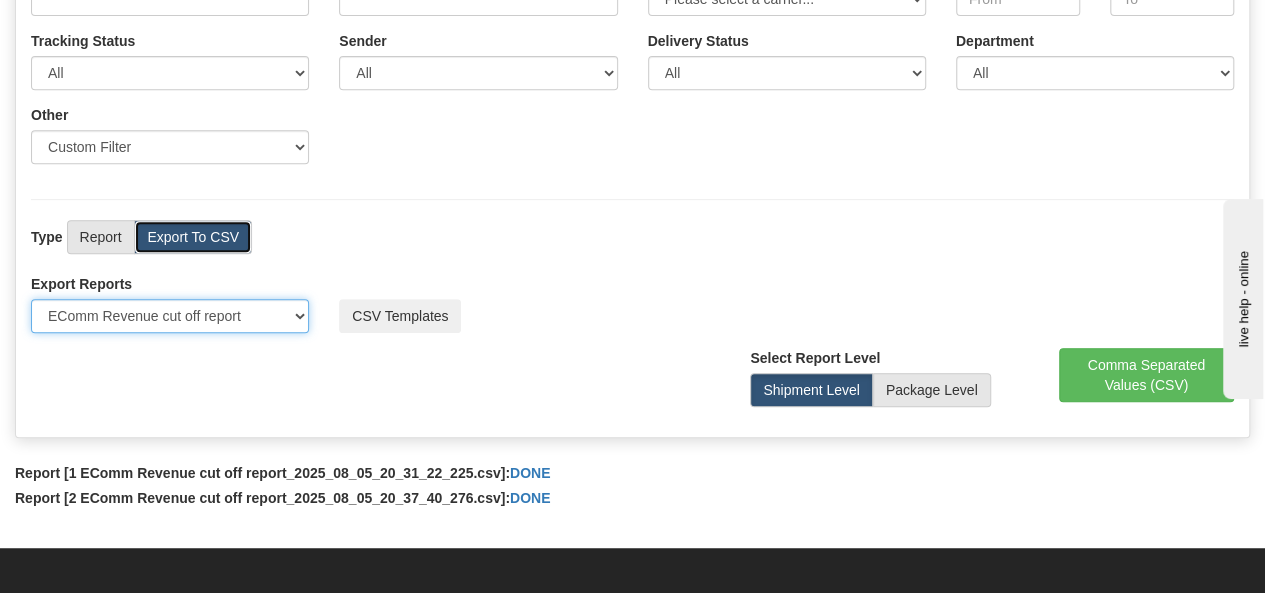 click on "Please select
US Imports Section 321
US Imports Section 321 V2
US Imports Section 321 V3
US Imports Section 321 V4
US Imports Section 321 V5
US Imports Section 321 V6
US Imports Section 301
EComm Revenue cut off report" at bounding box center (170, 316) 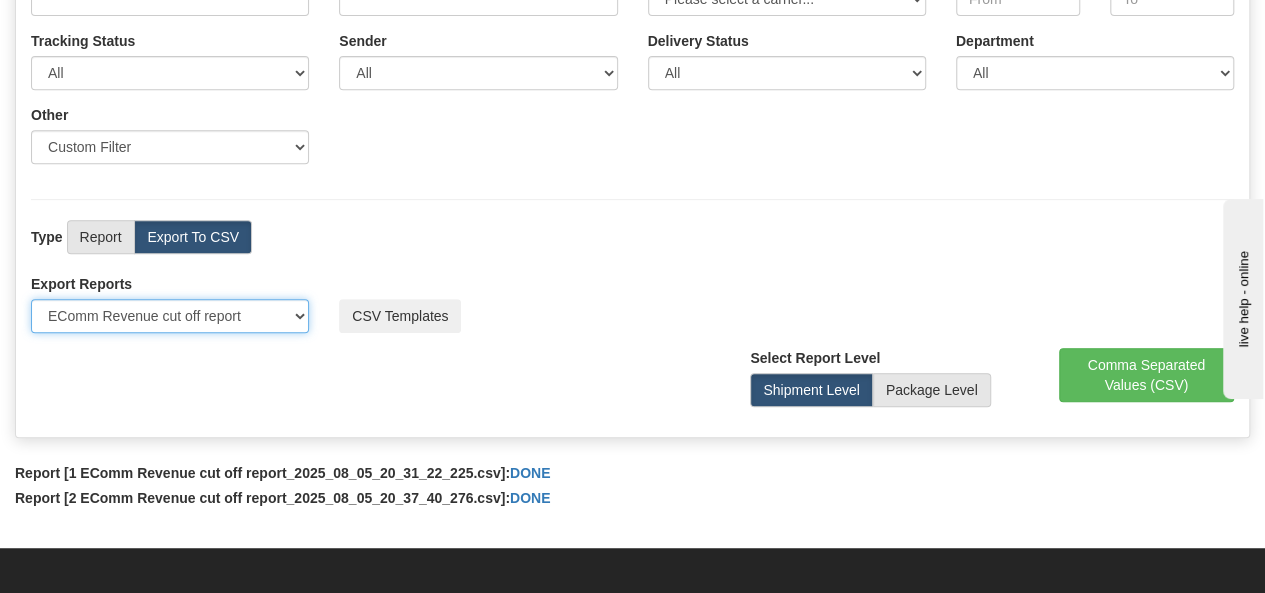 click on "Please select
US Imports Section 321
US Imports Section 321 V2
US Imports Section 321 V3
US Imports Section 321 V4
US Imports Section 321 V5
US Imports Section 321 V6
US Imports Section 301
EComm Revenue cut off report" at bounding box center [170, 316] 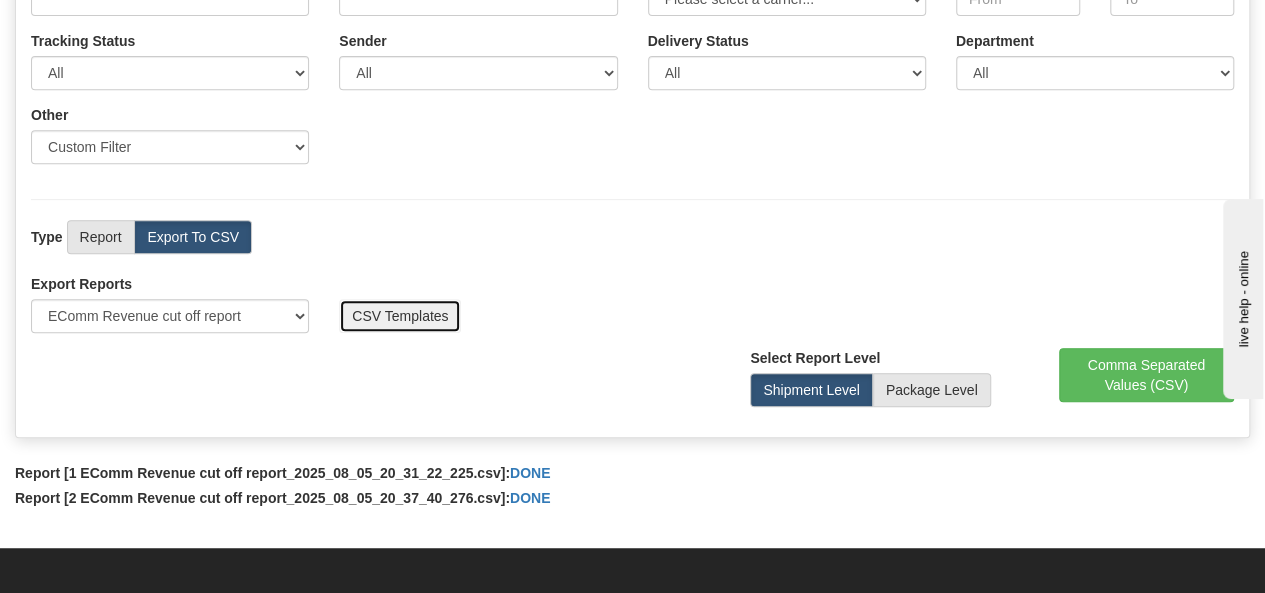 click on "CSV Templates" at bounding box center (400, 316) 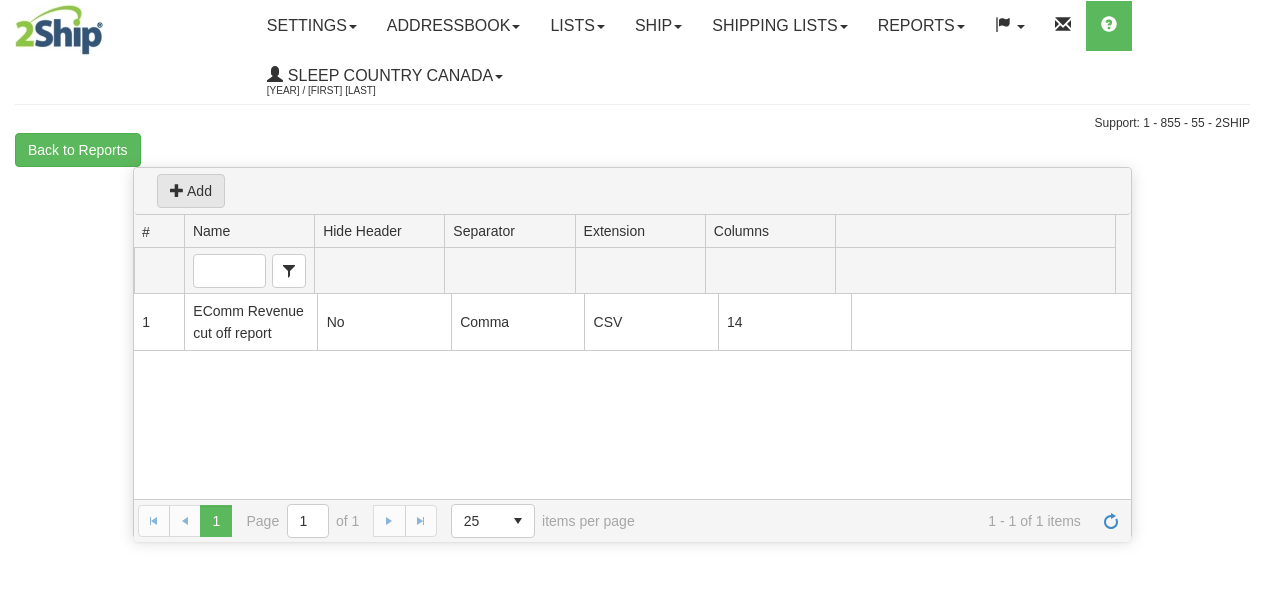 scroll, scrollTop: 0, scrollLeft: 0, axis: both 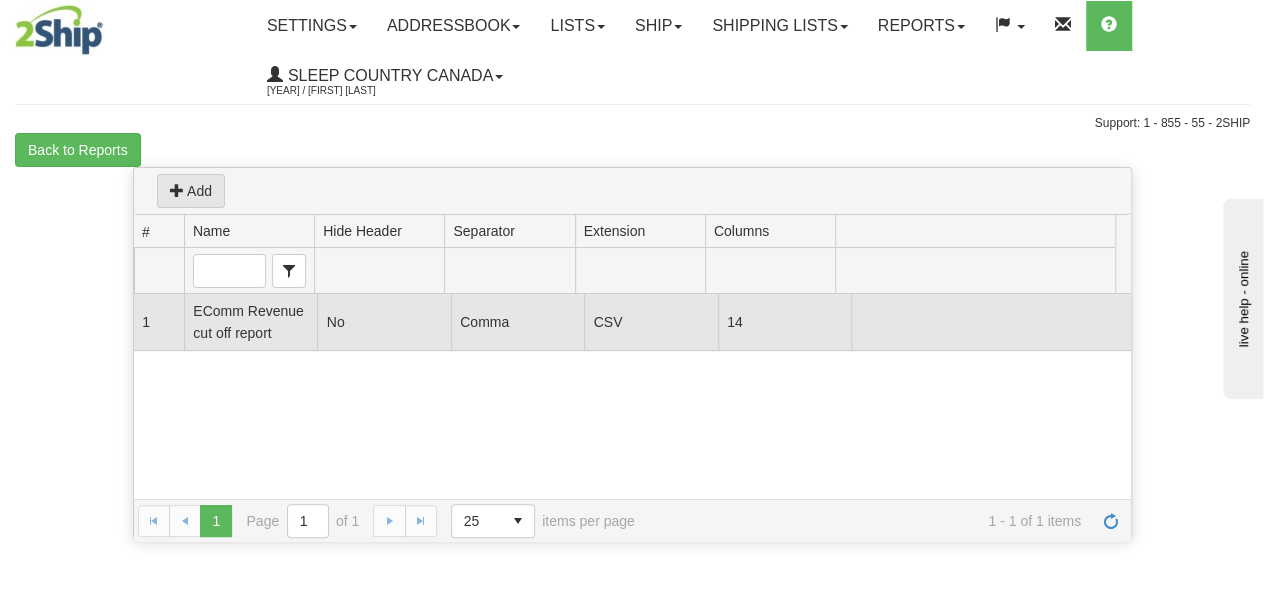 click on "No" at bounding box center (383, 322) 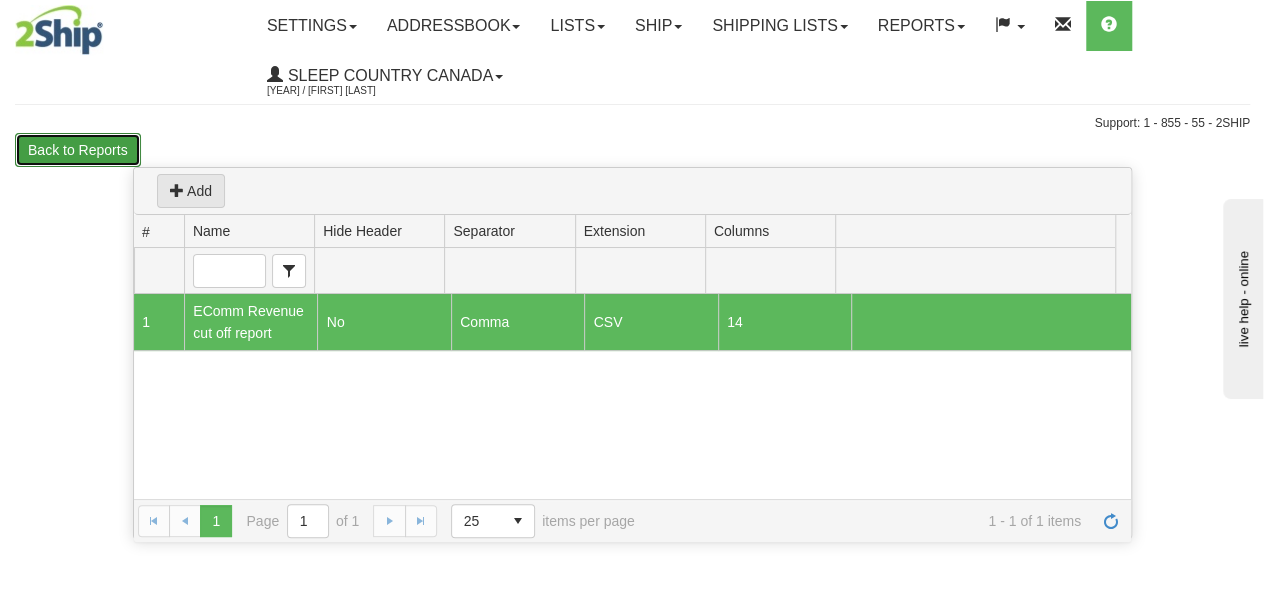 click on "Back to Reports" at bounding box center (78, 150) 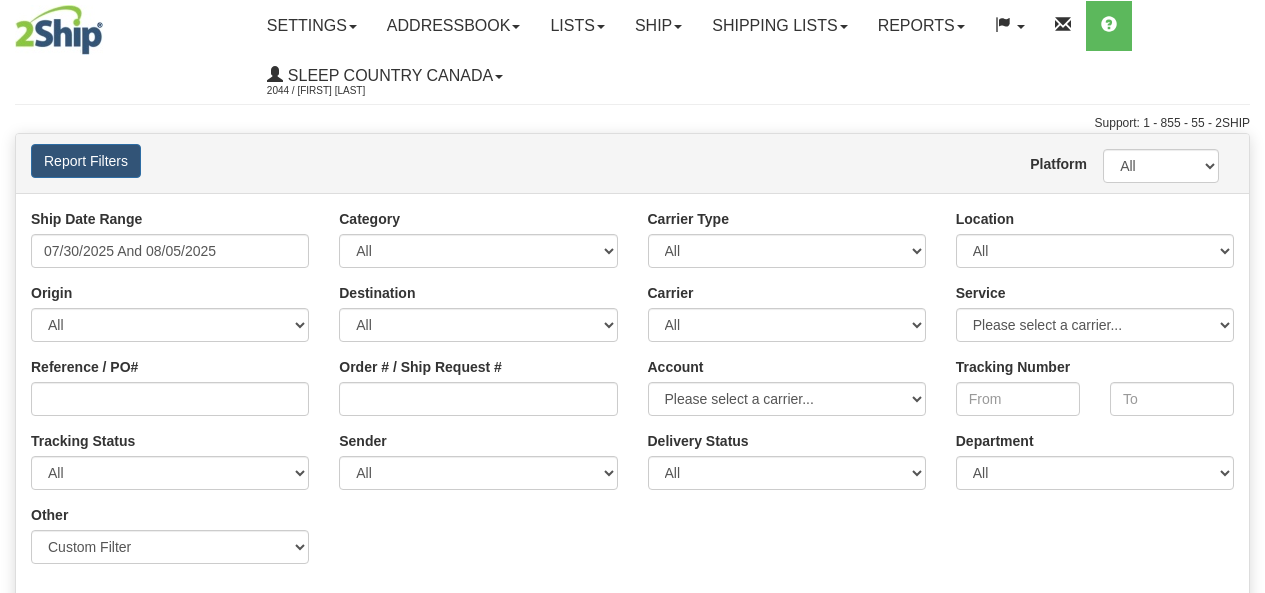 scroll, scrollTop: 0, scrollLeft: 0, axis: both 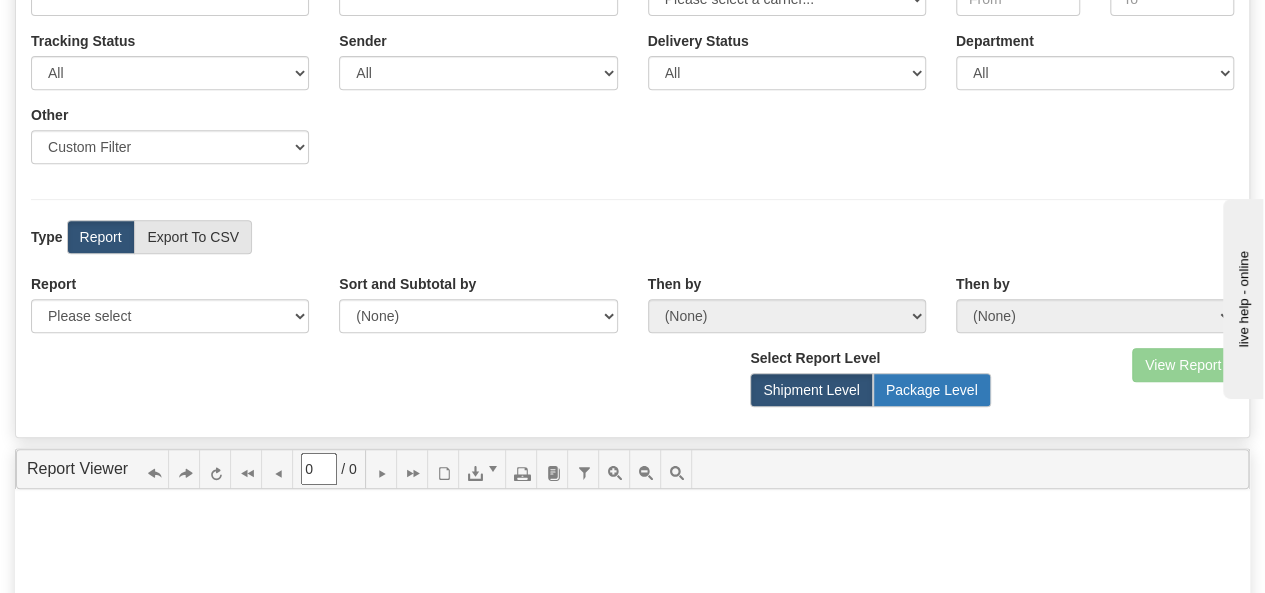 click on "Package Level" at bounding box center (932, 390) 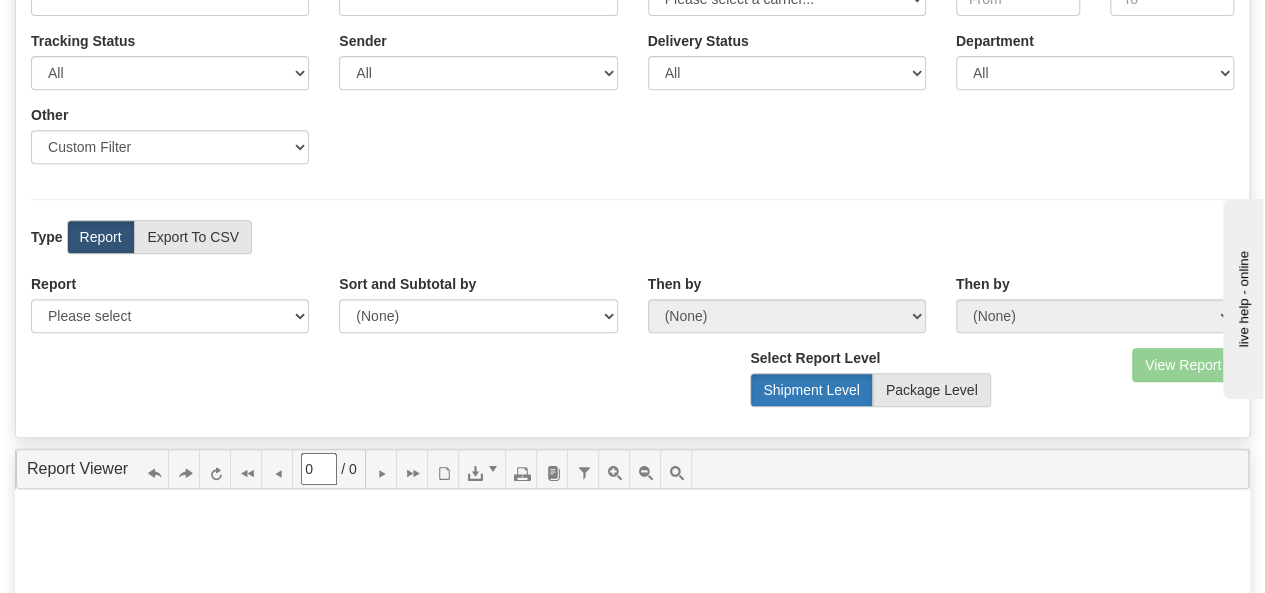 radio on "true" 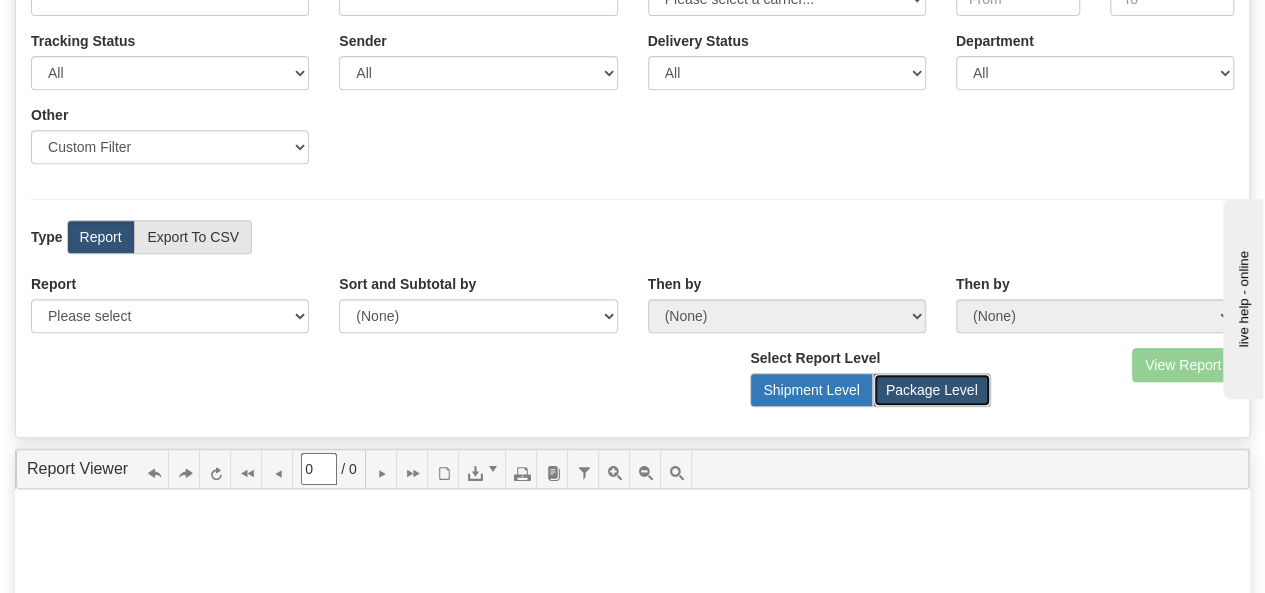 click on "Shipment Level" at bounding box center [811, 390] 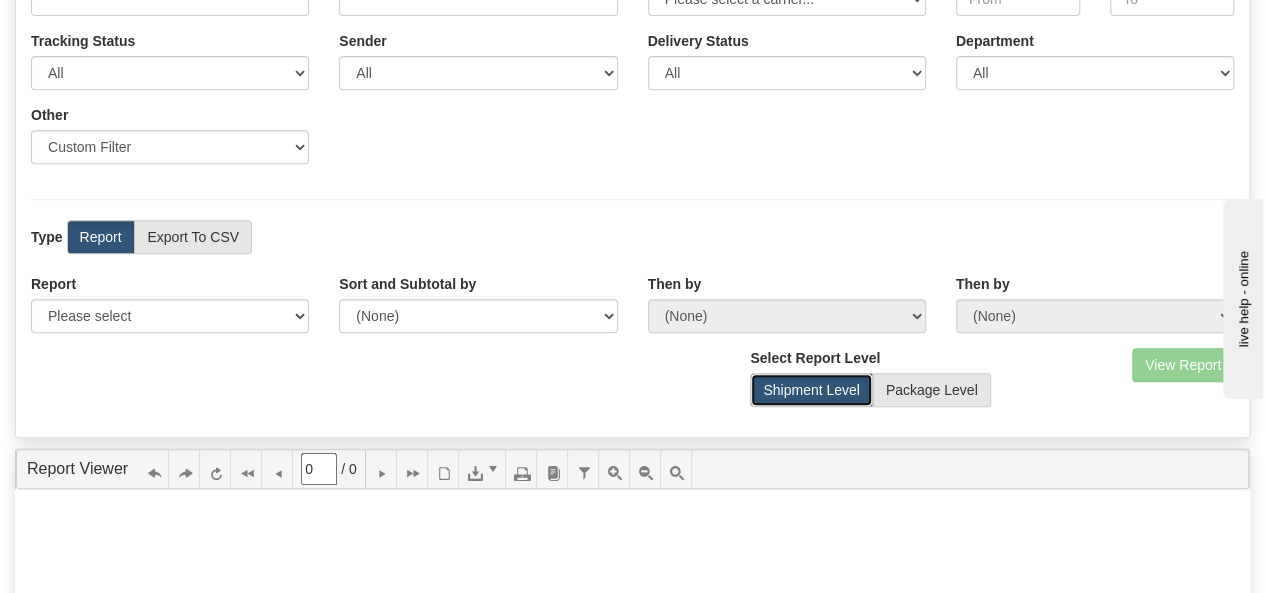 drag, startPoint x: 229, startPoint y: 256, endPoint x: 243, endPoint y: 257, distance: 14.035668 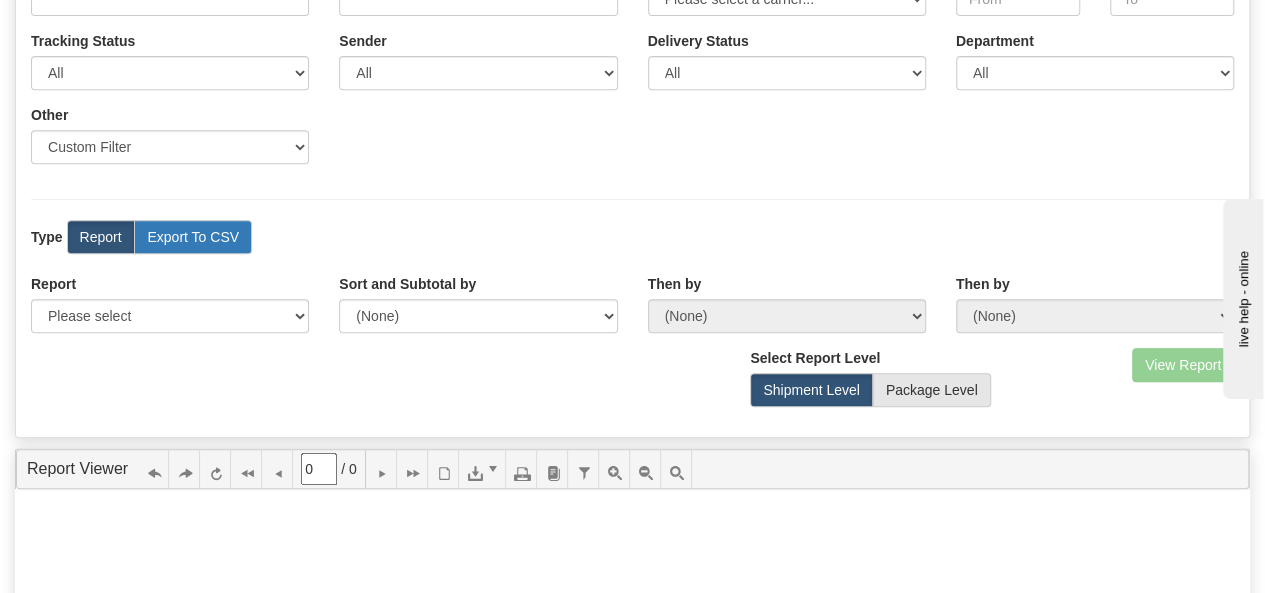 click on "Export To CSV" at bounding box center (193, 237) 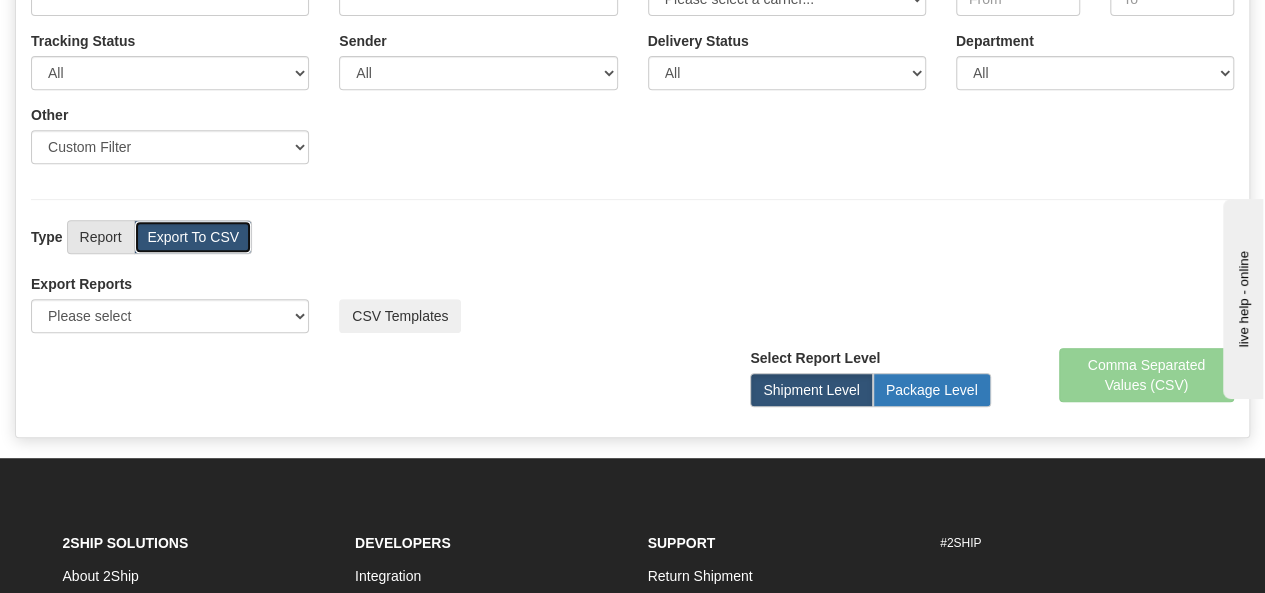 click on "Package Level" at bounding box center [932, 390] 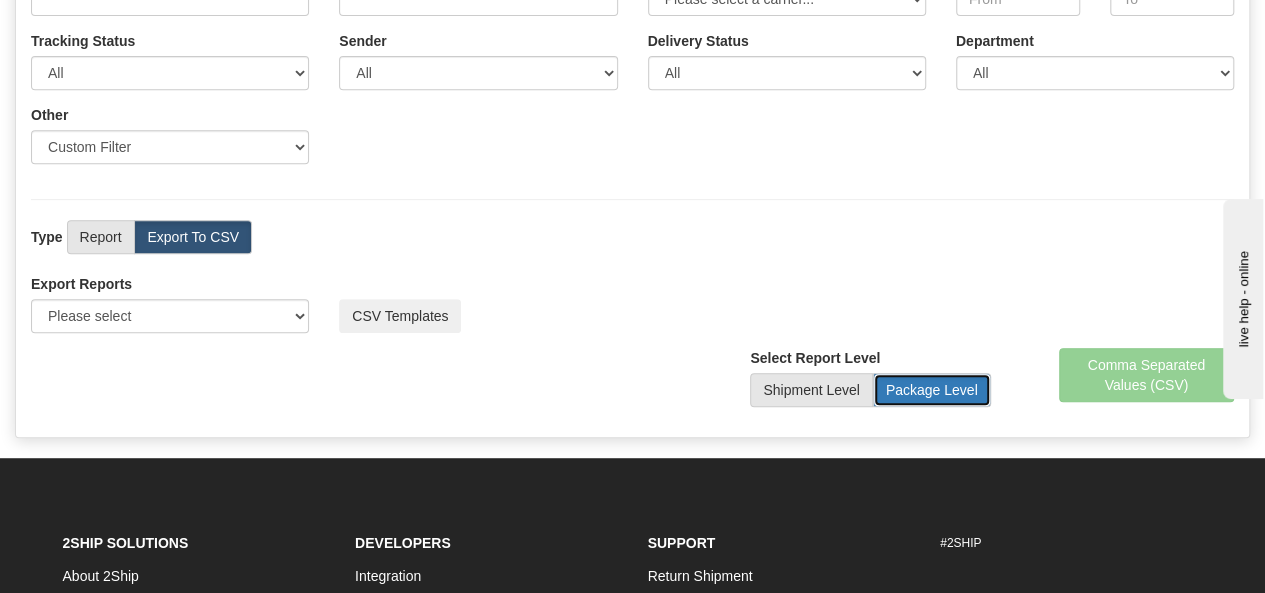 radio on "true" 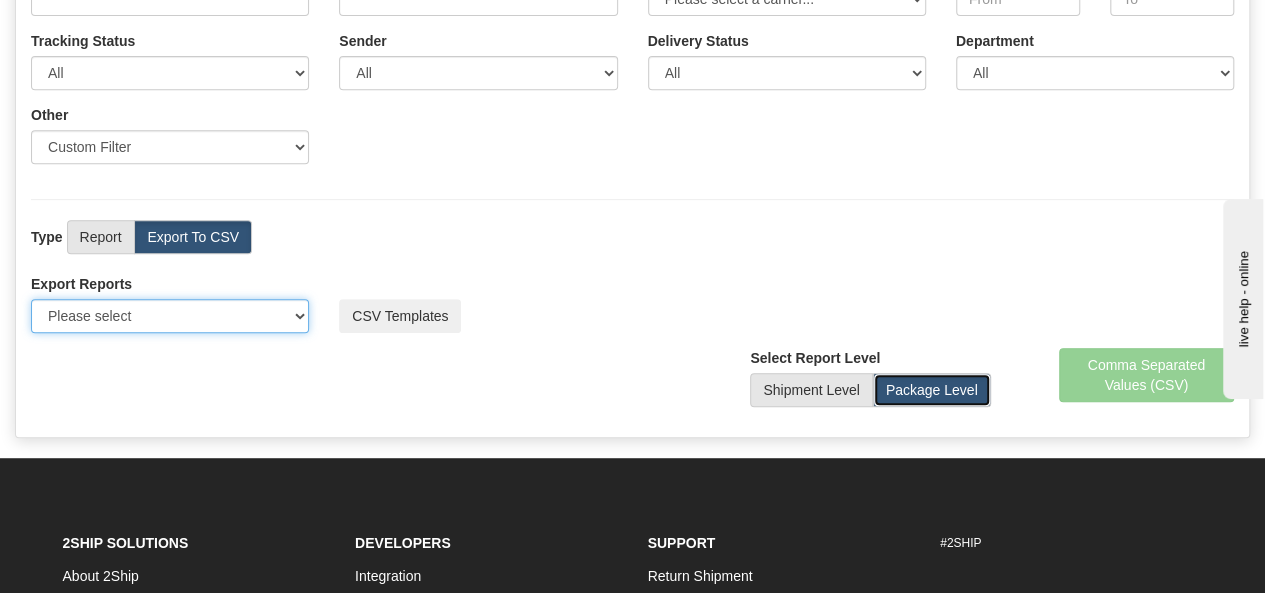 click on "Please select
US Imports Section 321
US Imports Section 321 V2
US Imports Section 321 V3
US Imports Section 321 V4
US Imports Section 321 V5
US Imports Section 321 V6
US Imports Section 301
EComm Revenue cut off report" at bounding box center (170, 316) 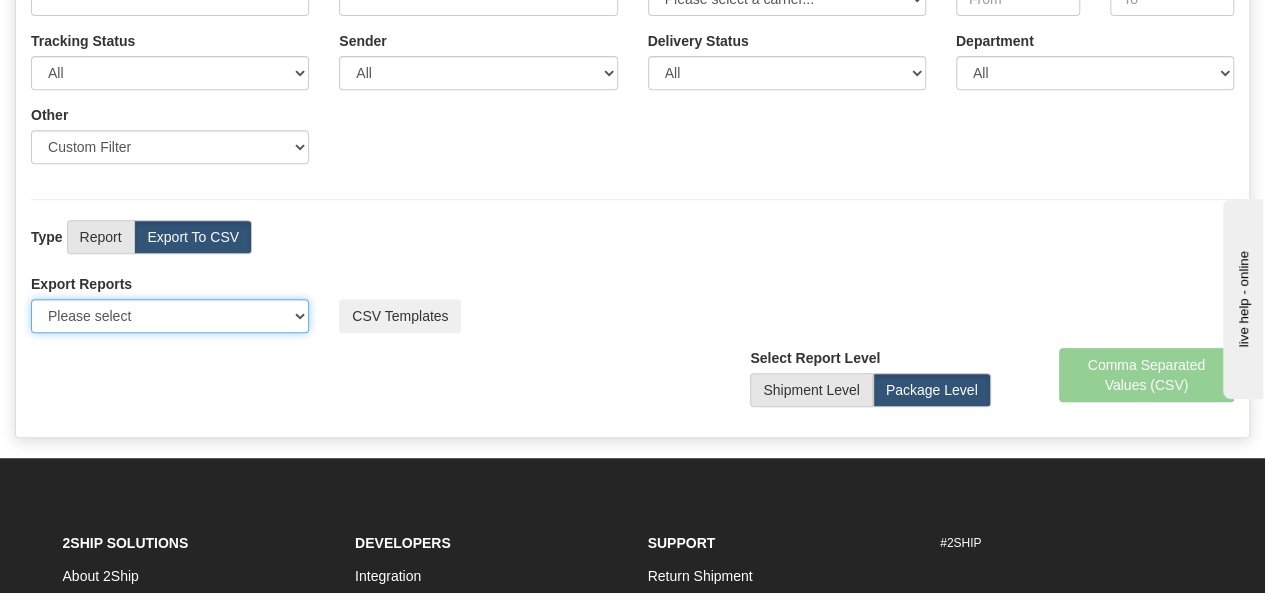select on "193" 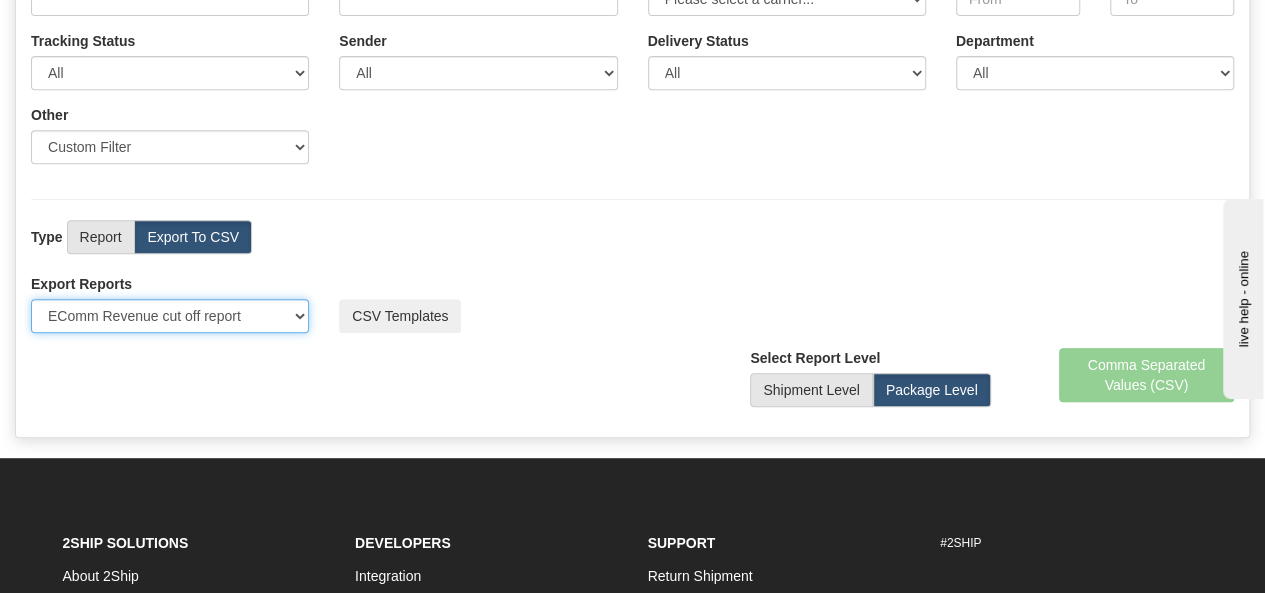 click on "Please select
US Imports Section 321
US Imports Section 321 V2
US Imports Section 321 V3
US Imports Section 321 V4
US Imports Section 321 V5
US Imports Section 321 V6
US Imports Section 301
EComm Revenue cut off report" at bounding box center [170, 316] 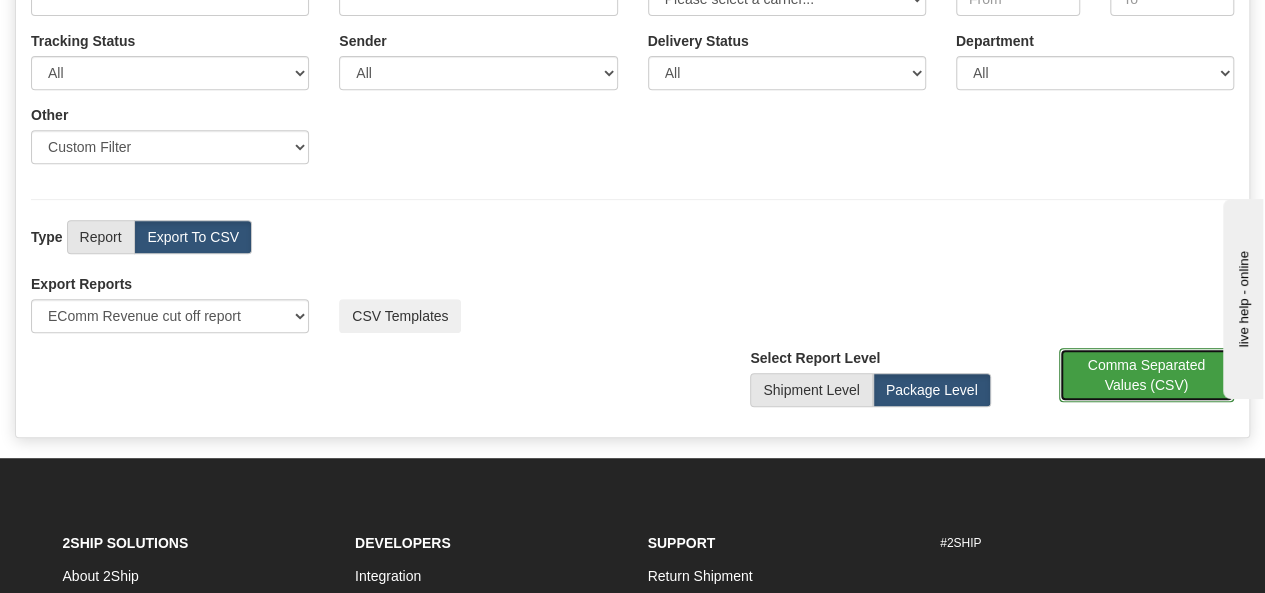 click on "Comma Separated Values (CSV)" at bounding box center (1147, 375) 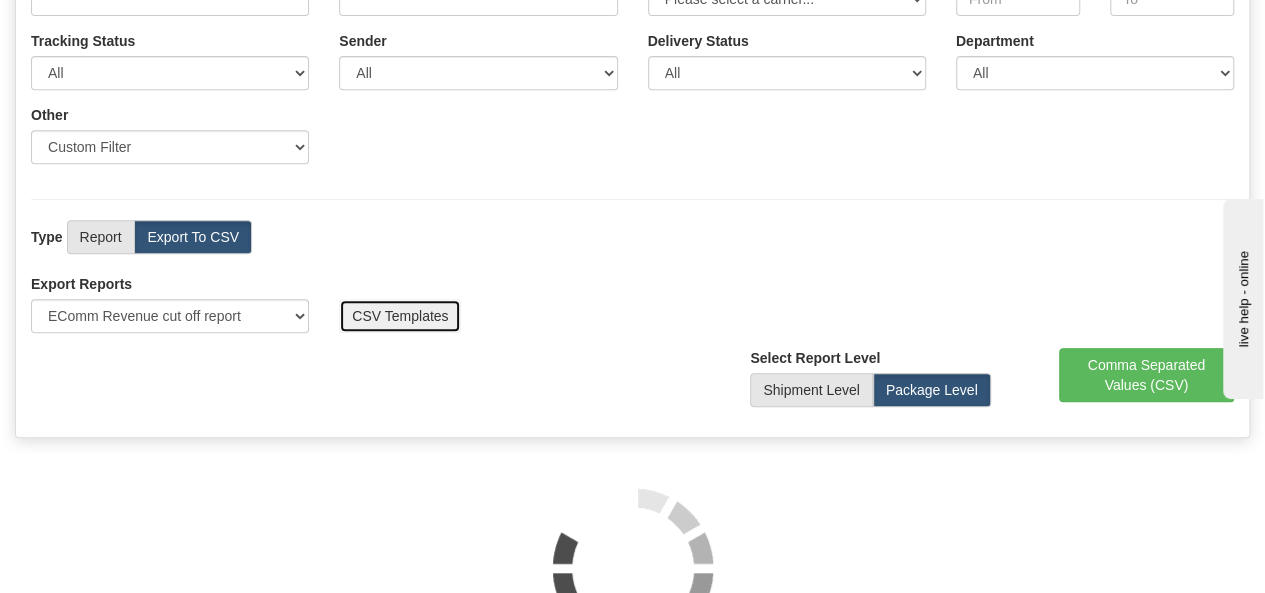 click on "CSV Templates" at bounding box center (400, 316) 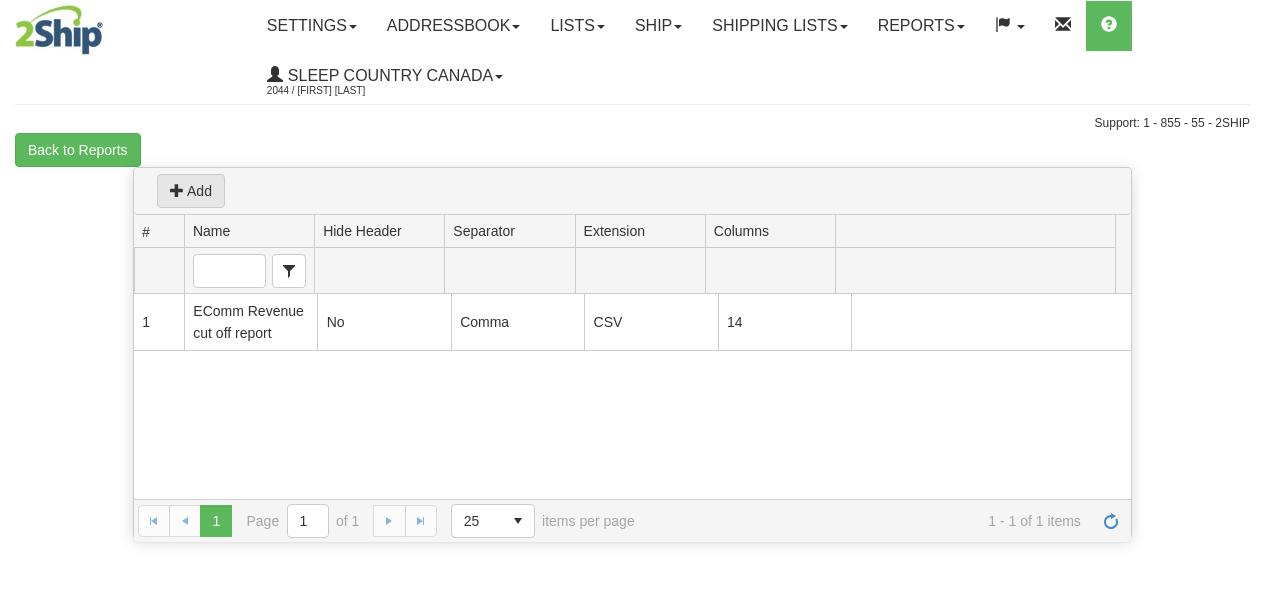 scroll, scrollTop: 0, scrollLeft: 0, axis: both 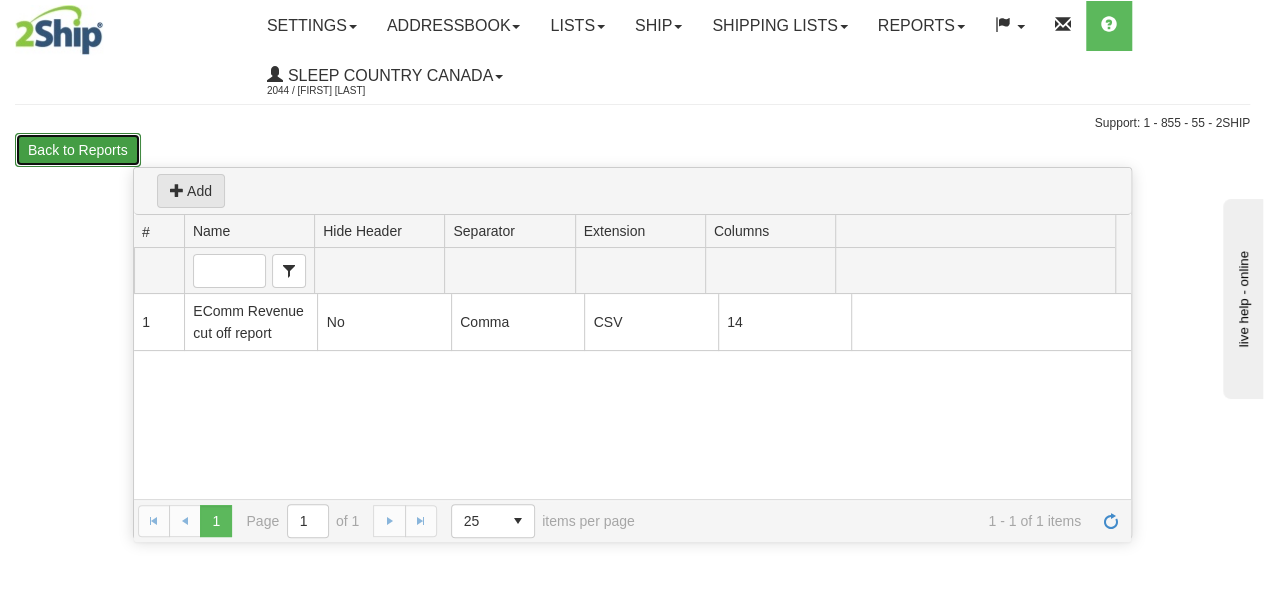 click on "Back to Reports" at bounding box center (78, 150) 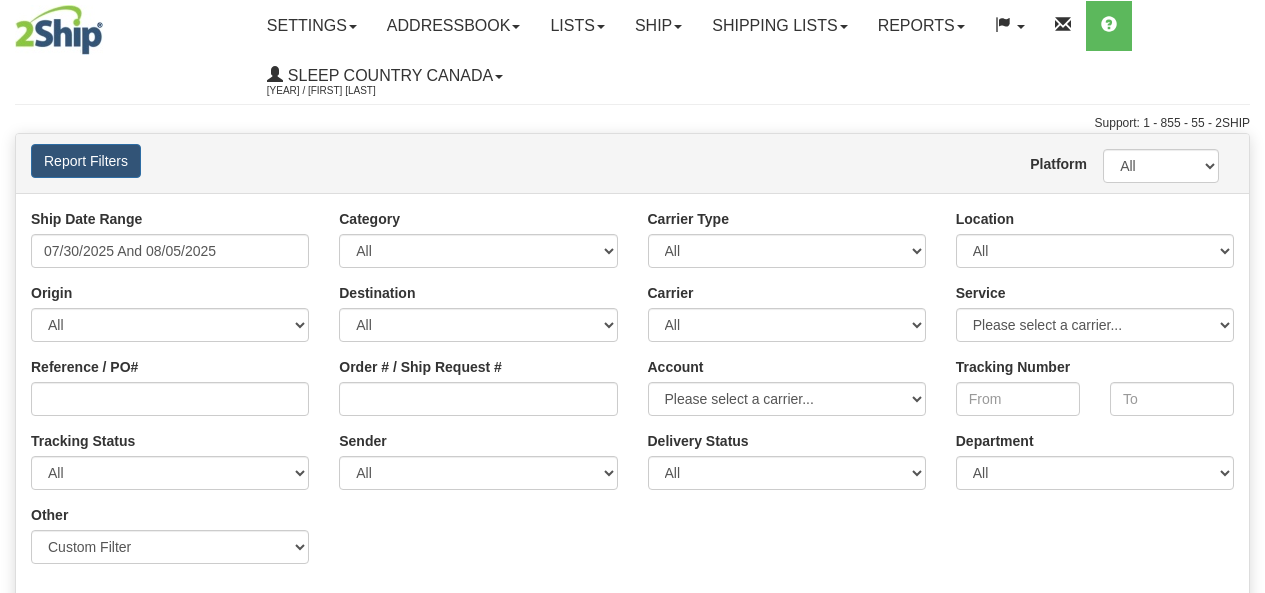 scroll, scrollTop: 0, scrollLeft: 0, axis: both 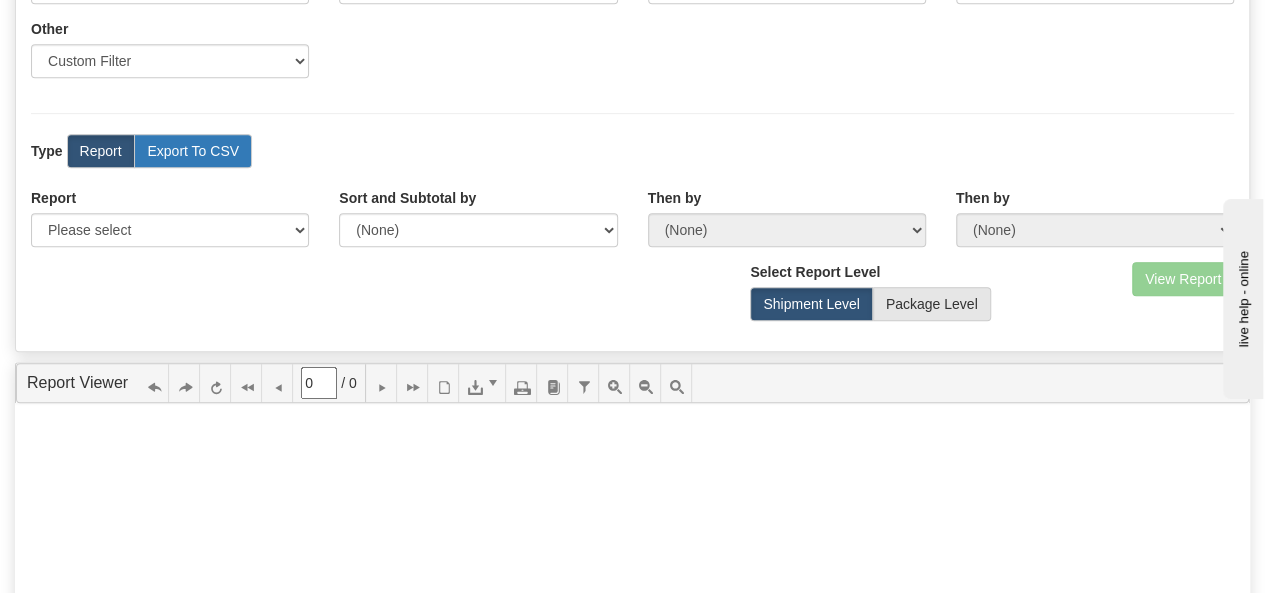 click on "Export To CSV" at bounding box center [193, 151] 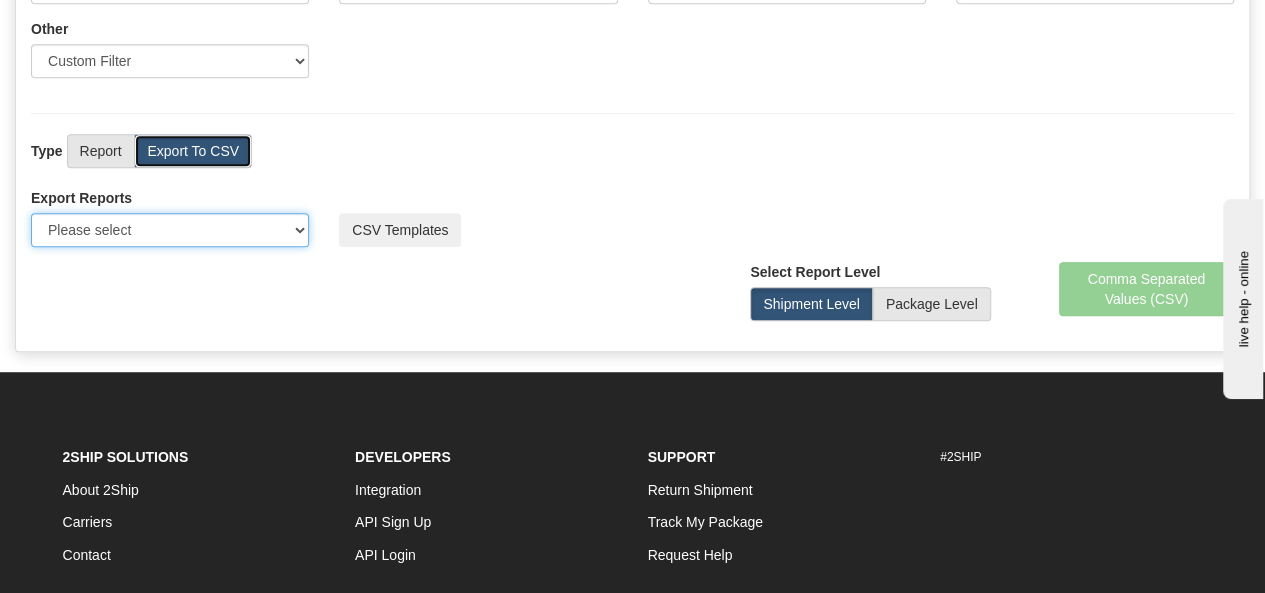drag, startPoint x: 190, startPoint y: 223, endPoint x: 192, endPoint y: 243, distance: 20.09975 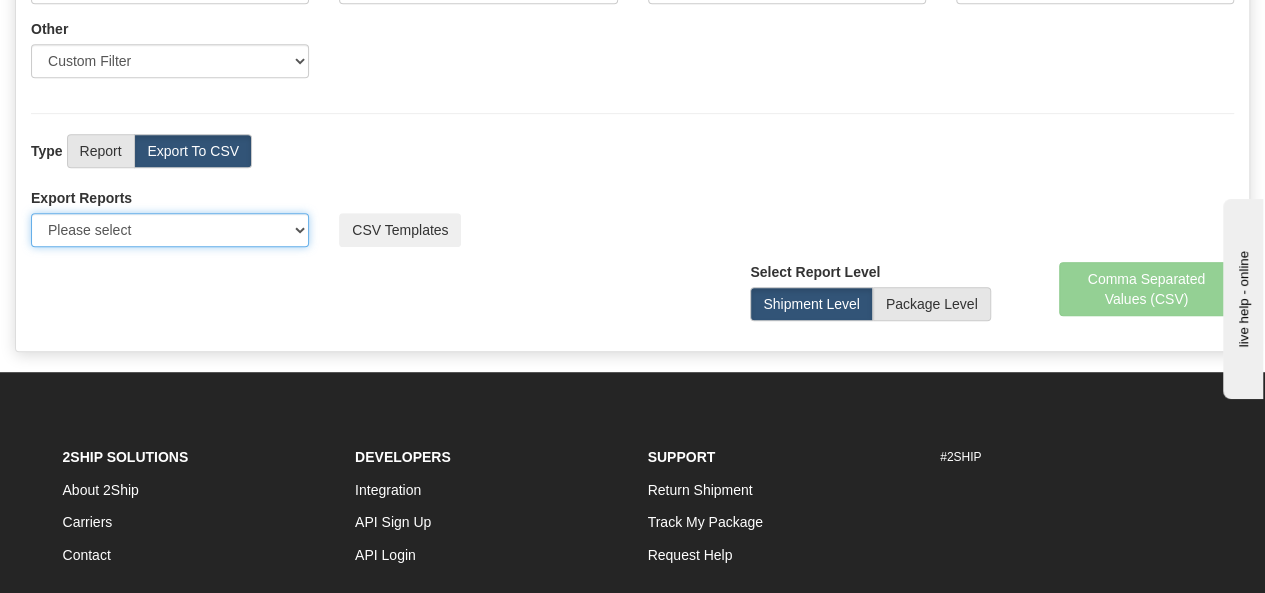 select on "193" 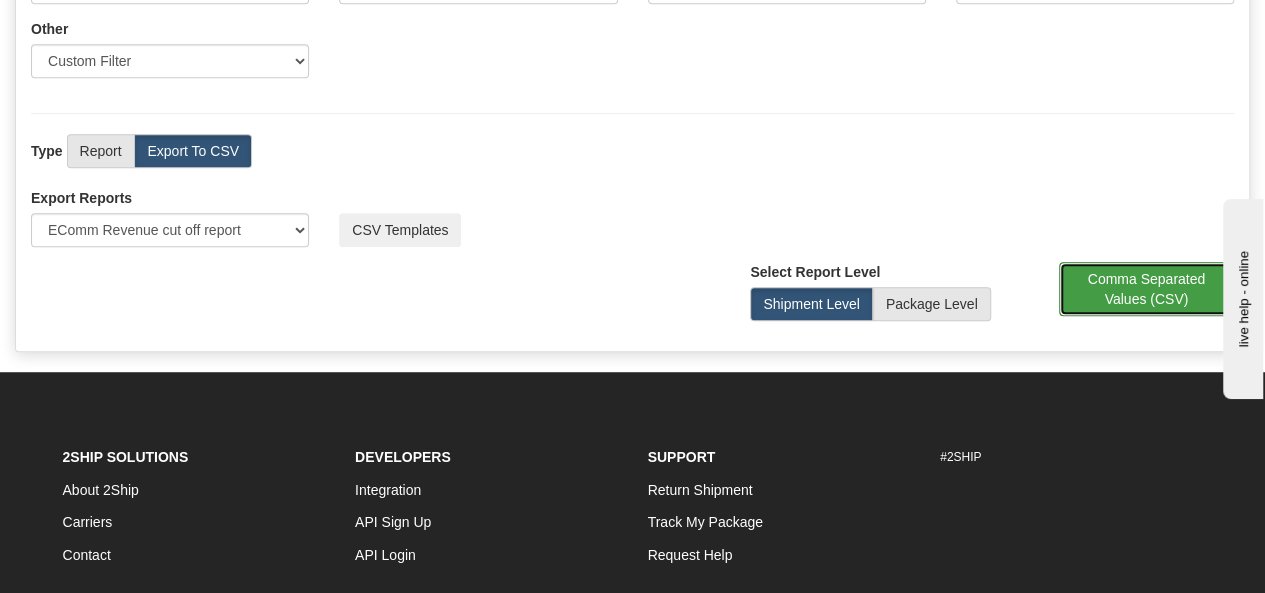 click on "Comma Separated Values (CSV)" at bounding box center (1147, 289) 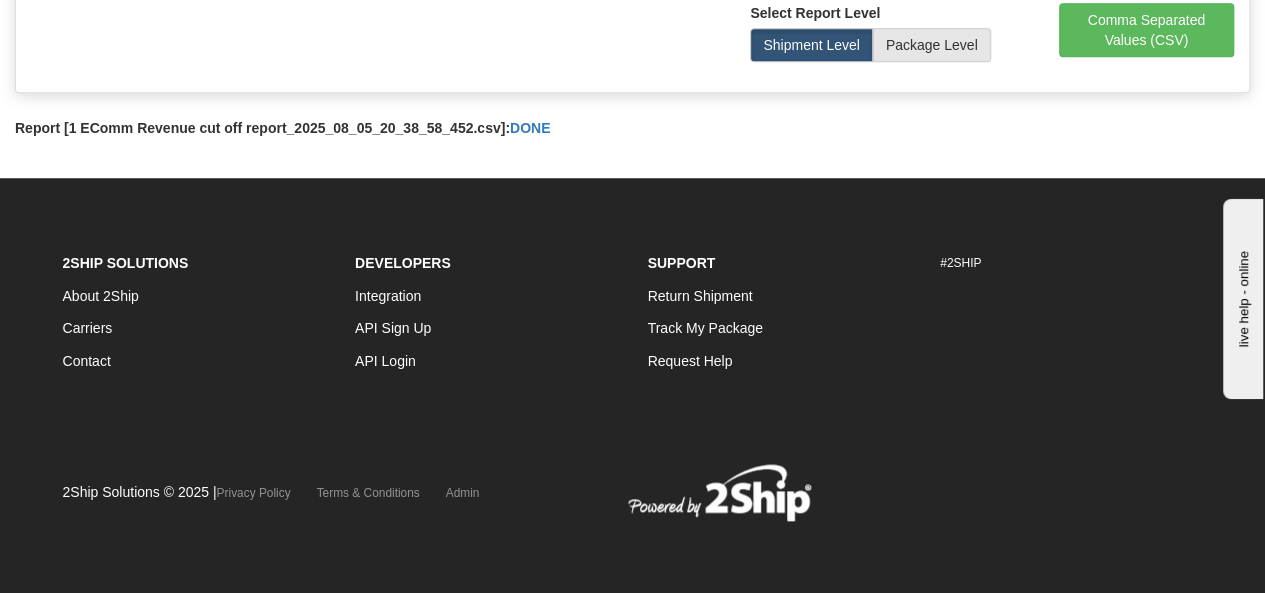 scroll, scrollTop: 741, scrollLeft: 0, axis: vertical 